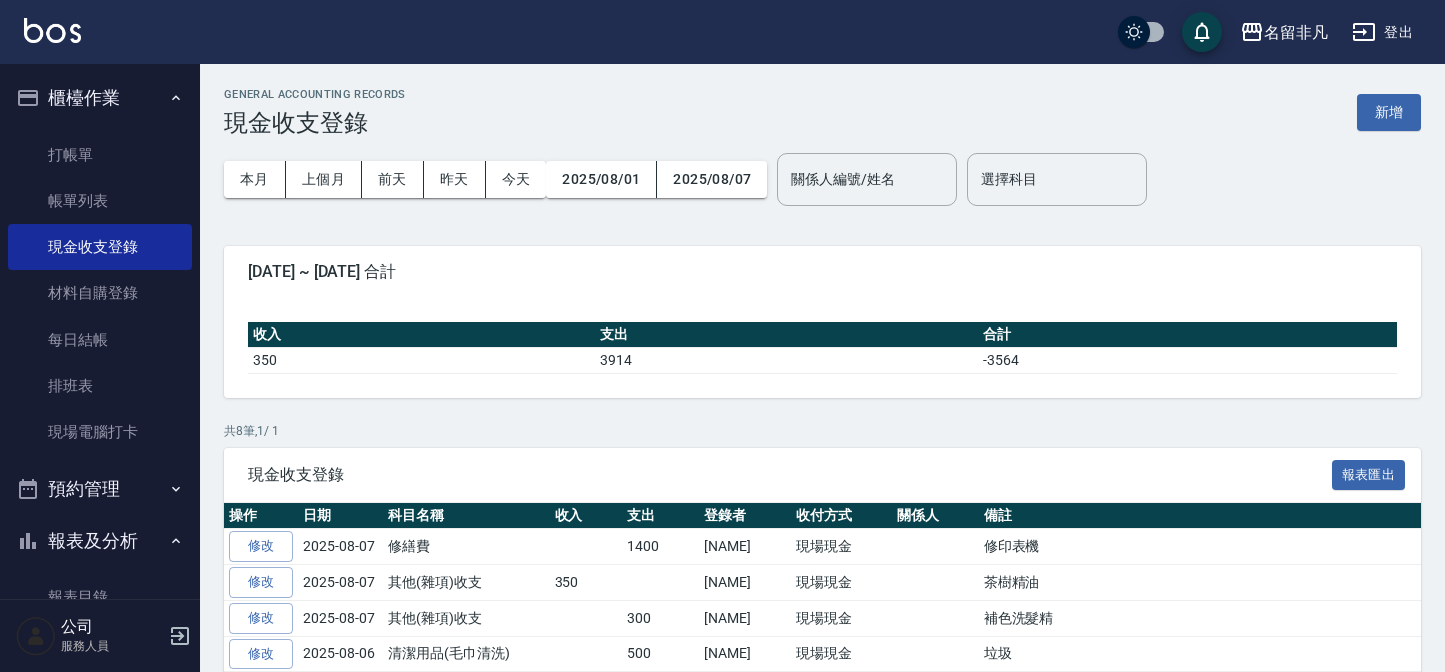 scroll, scrollTop: 0, scrollLeft: 0, axis: both 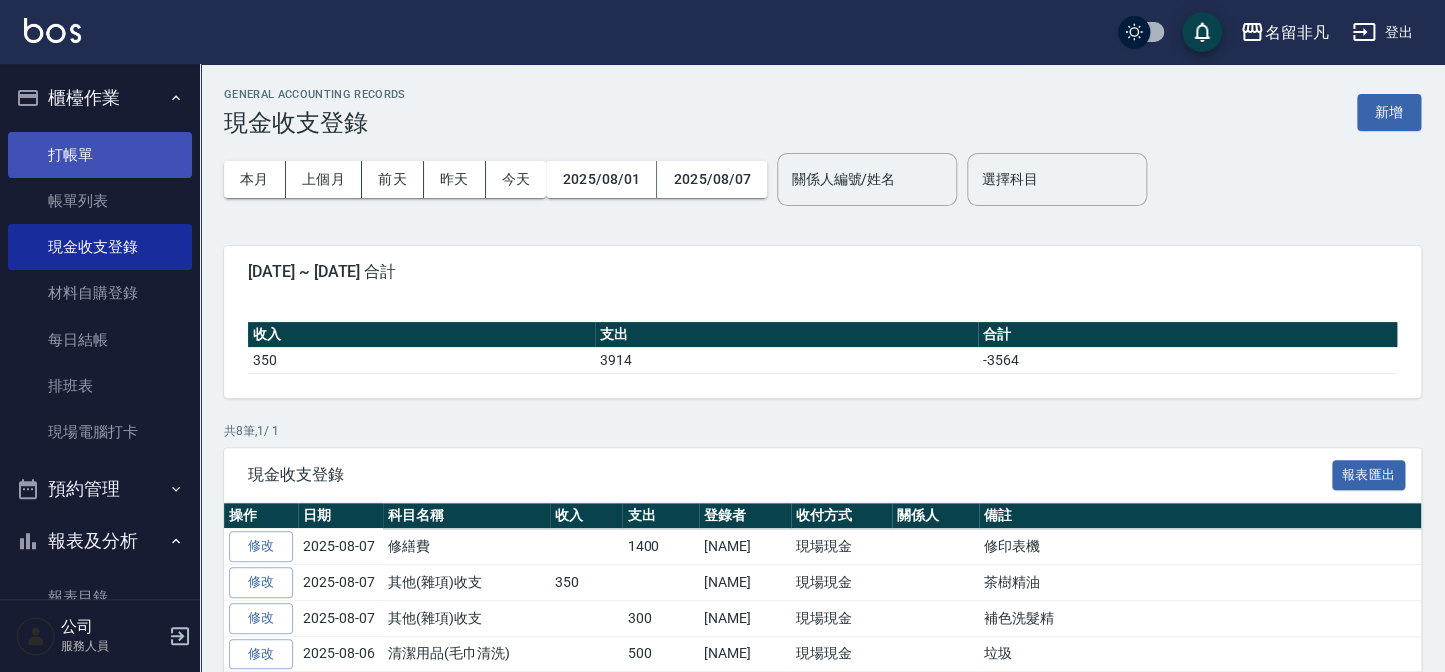click on "打帳單" at bounding box center (100, 155) 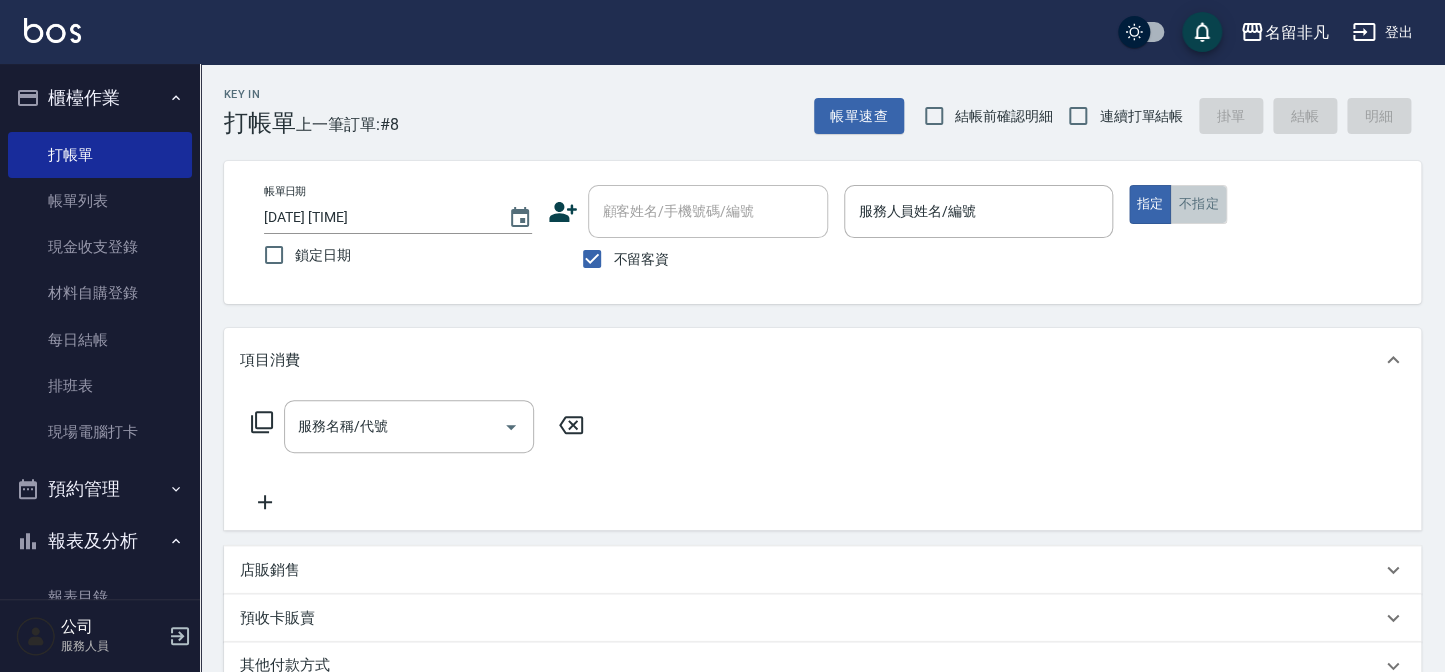 click on "不指定" at bounding box center [1198, 204] 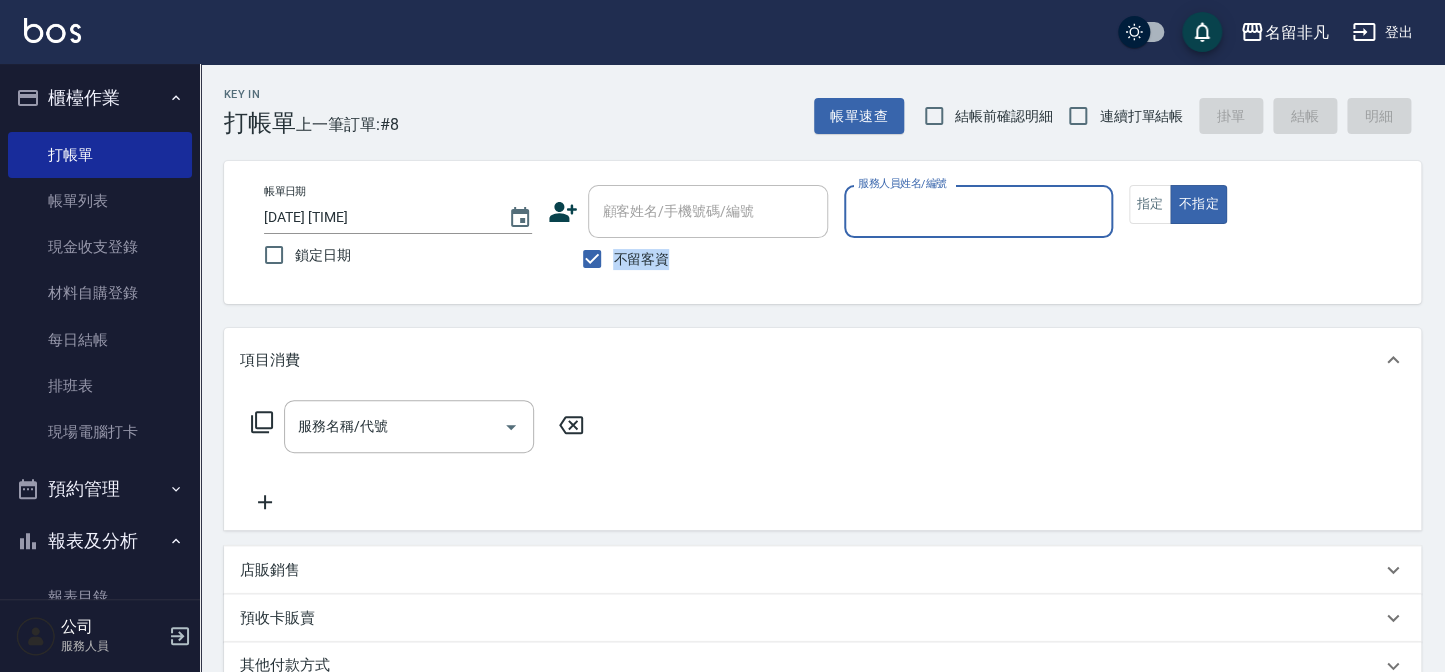 drag, startPoint x: 817, startPoint y: 240, endPoint x: 918, endPoint y: 213, distance: 104.54664 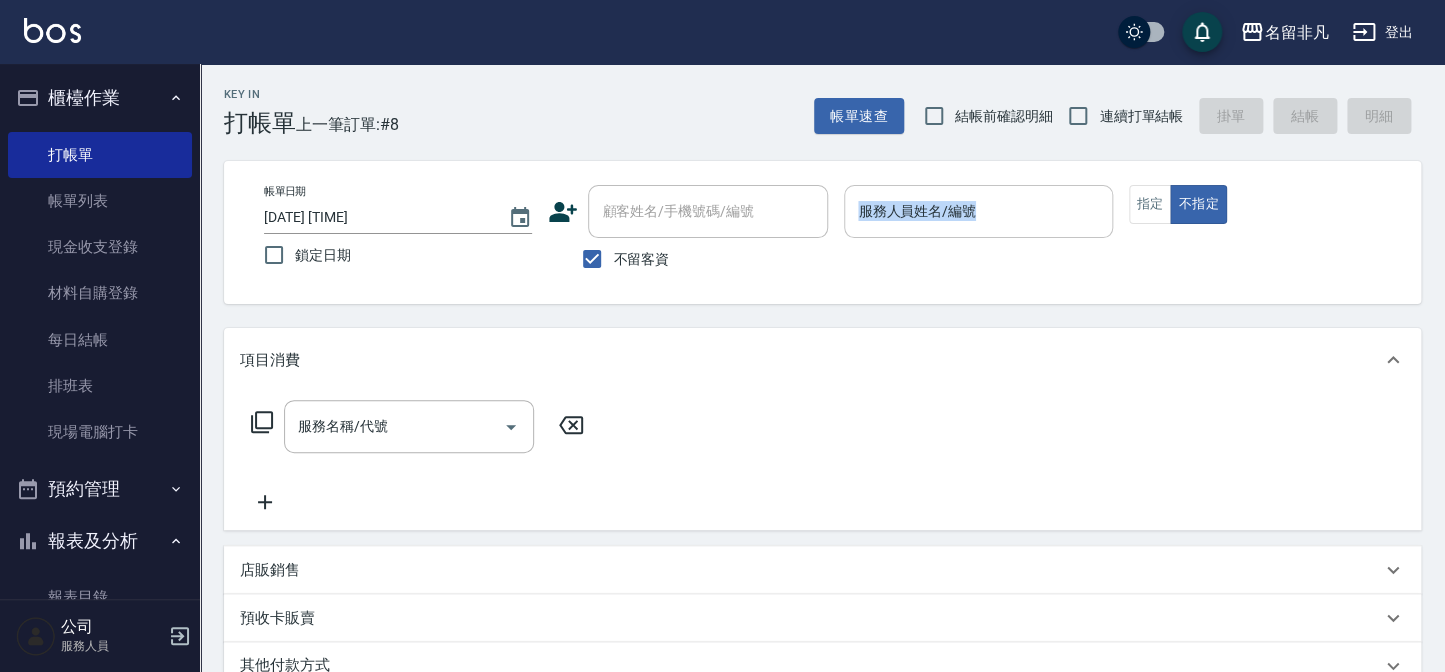 click on "服務人員姓名/編號" at bounding box center (978, 211) 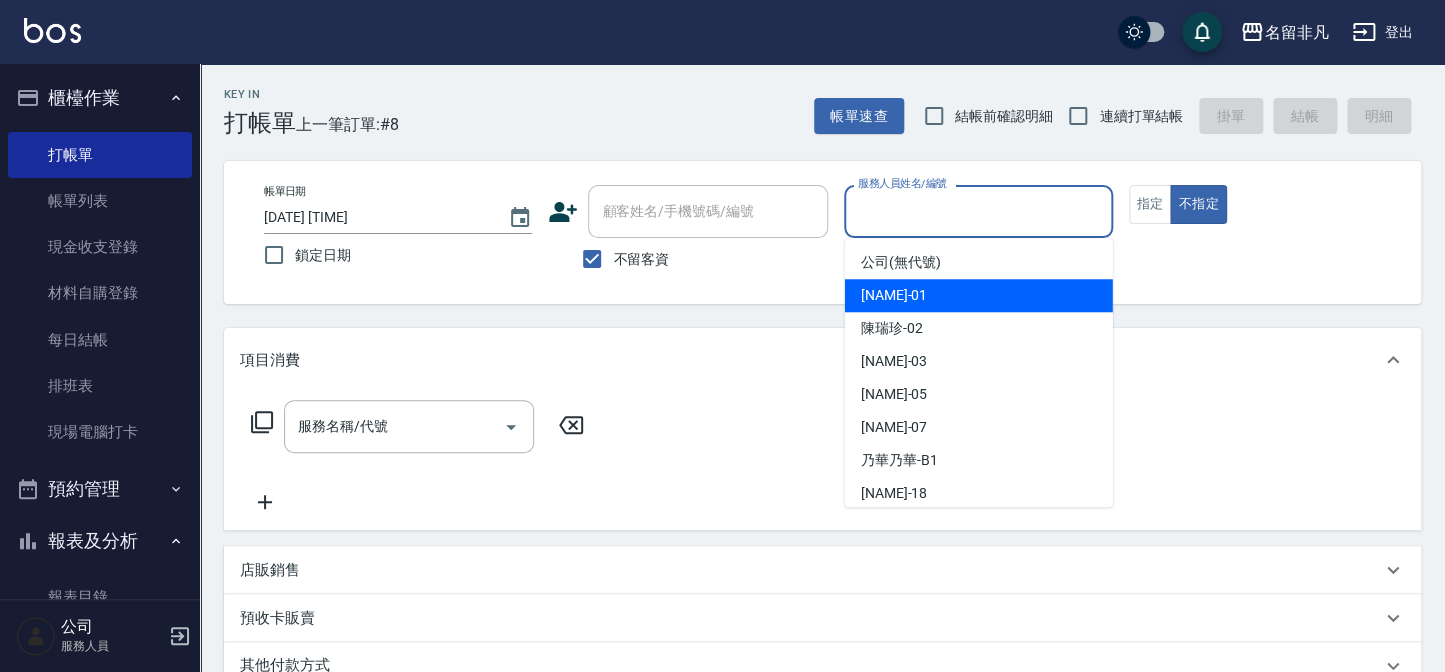 drag, startPoint x: 931, startPoint y: 297, endPoint x: 860, endPoint y: 306, distance: 71.568146 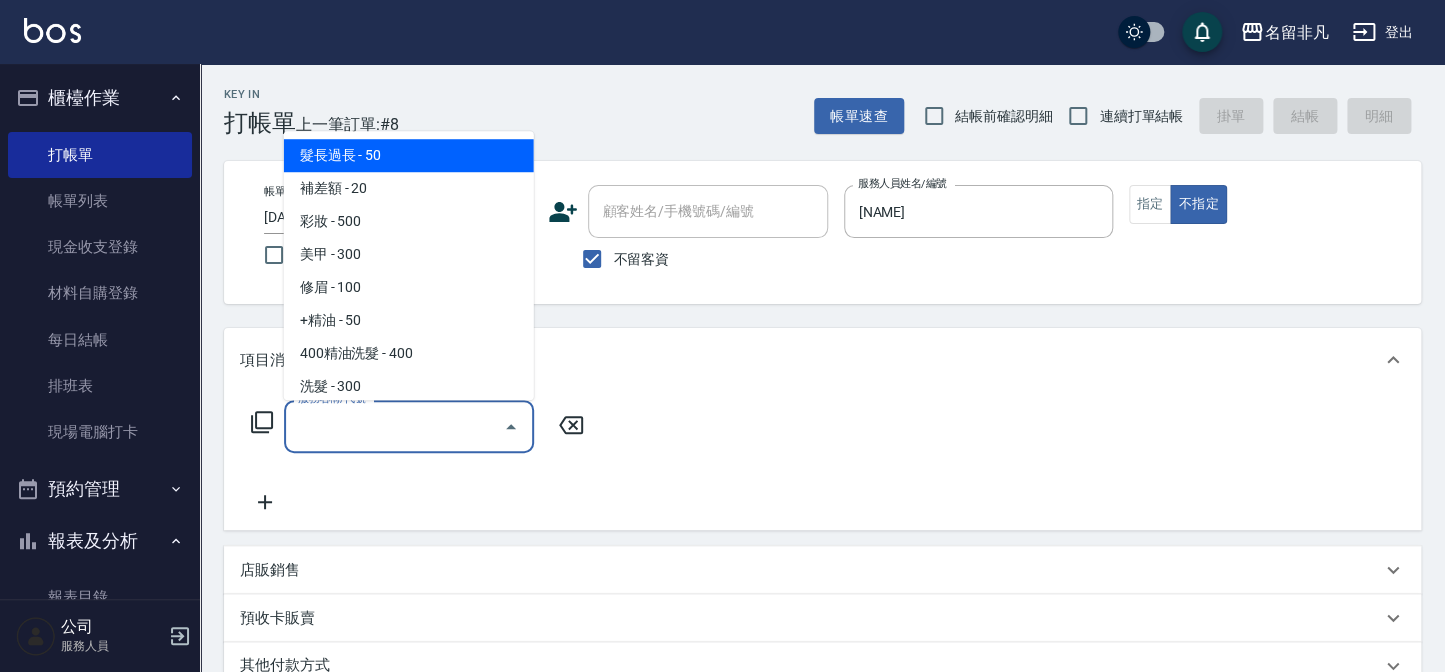 click on "服務名稱/代號" at bounding box center [394, 426] 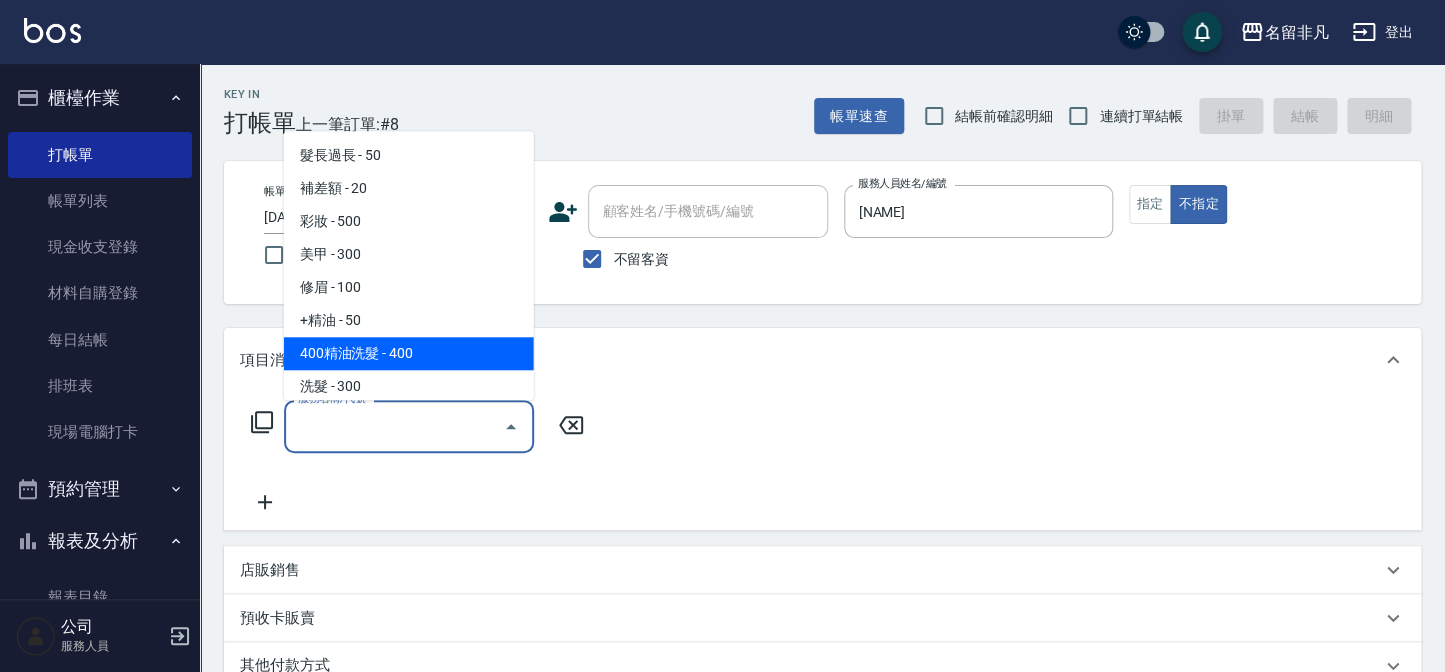 click on "400精油洗髮 - 400" at bounding box center [409, 353] 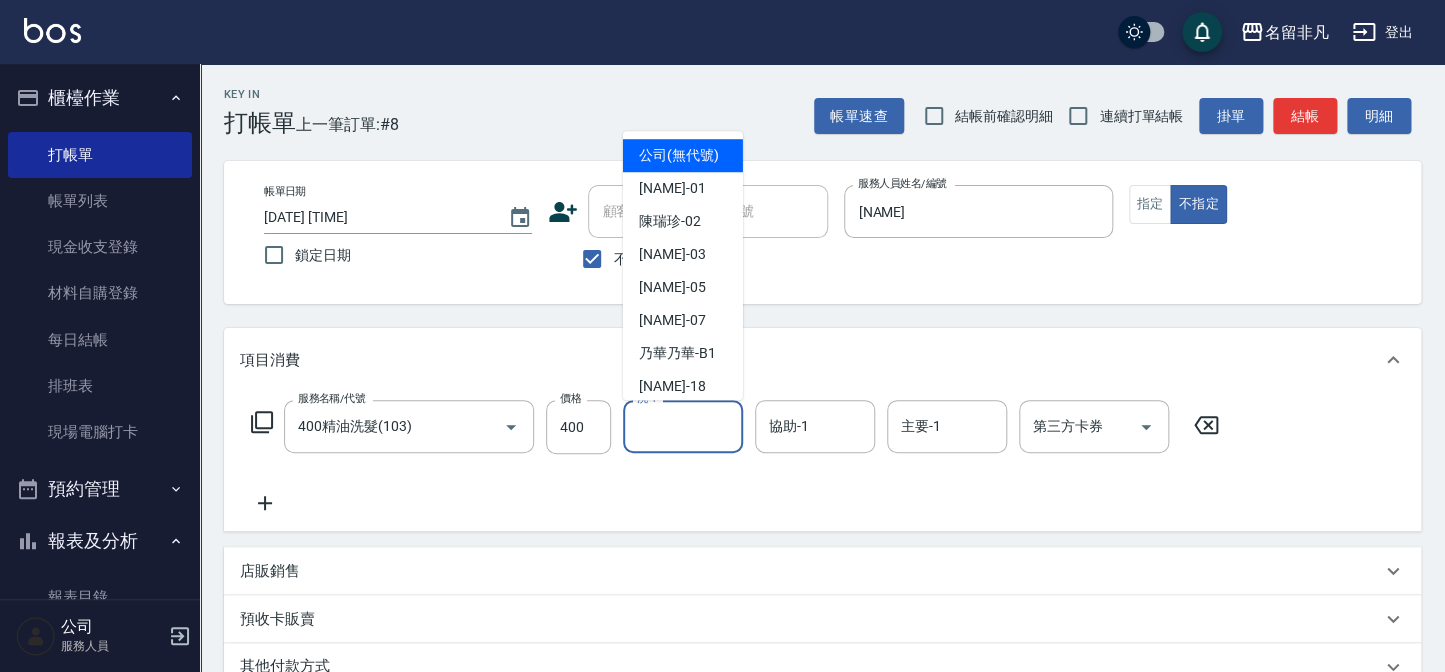 click on "洗-1" at bounding box center (683, 426) 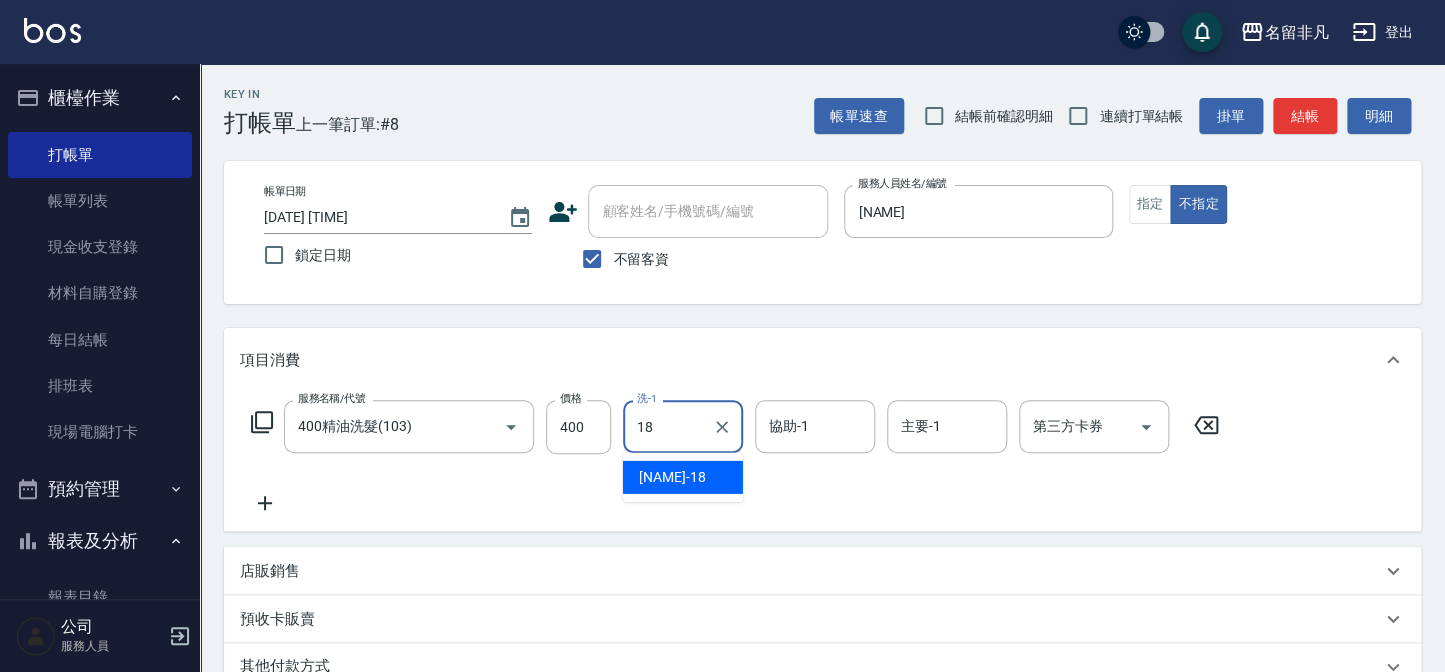 type on "[NAME]-18" 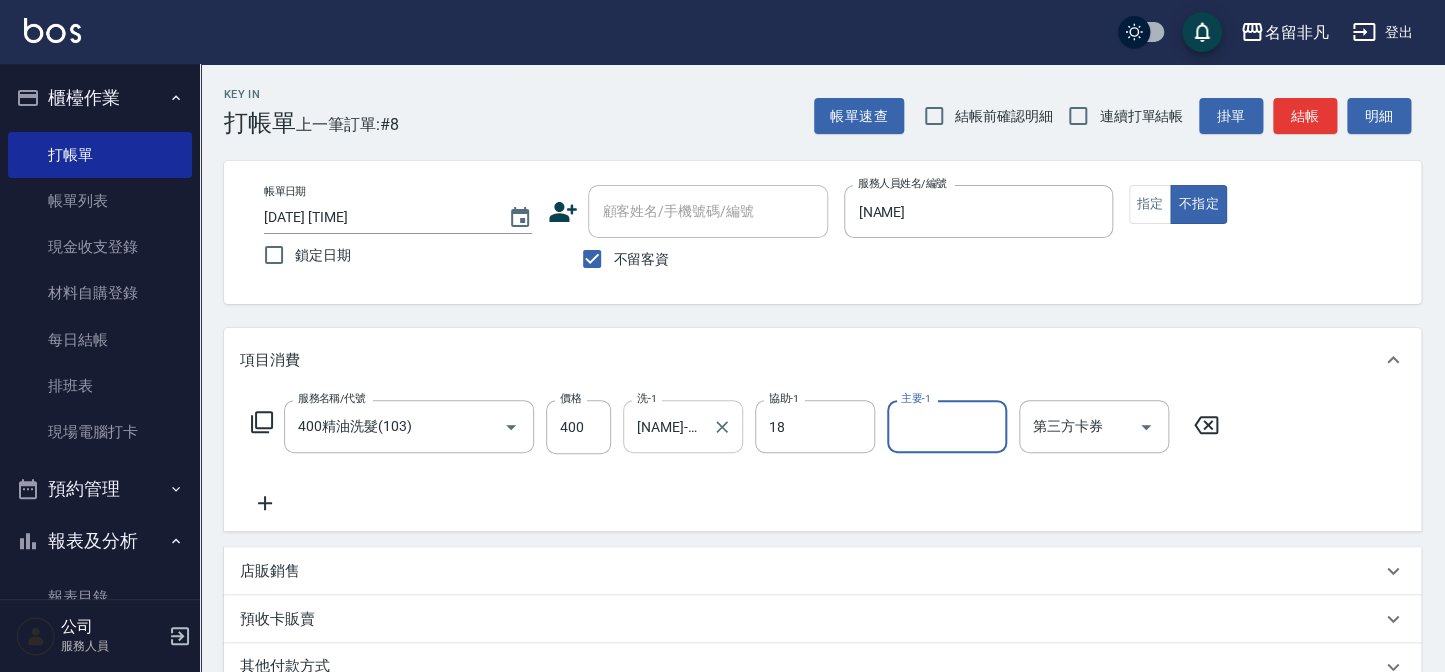 type on "[NAME]-18" 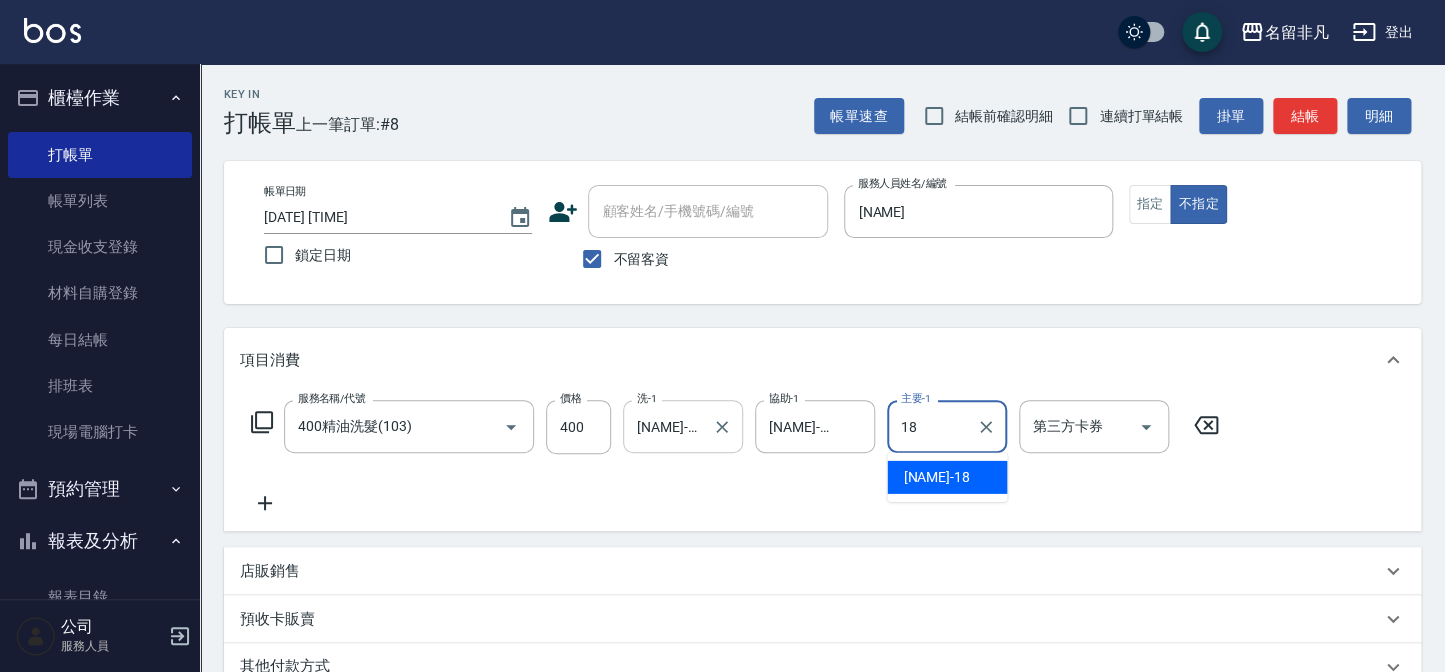 type on "[NAME]-18" 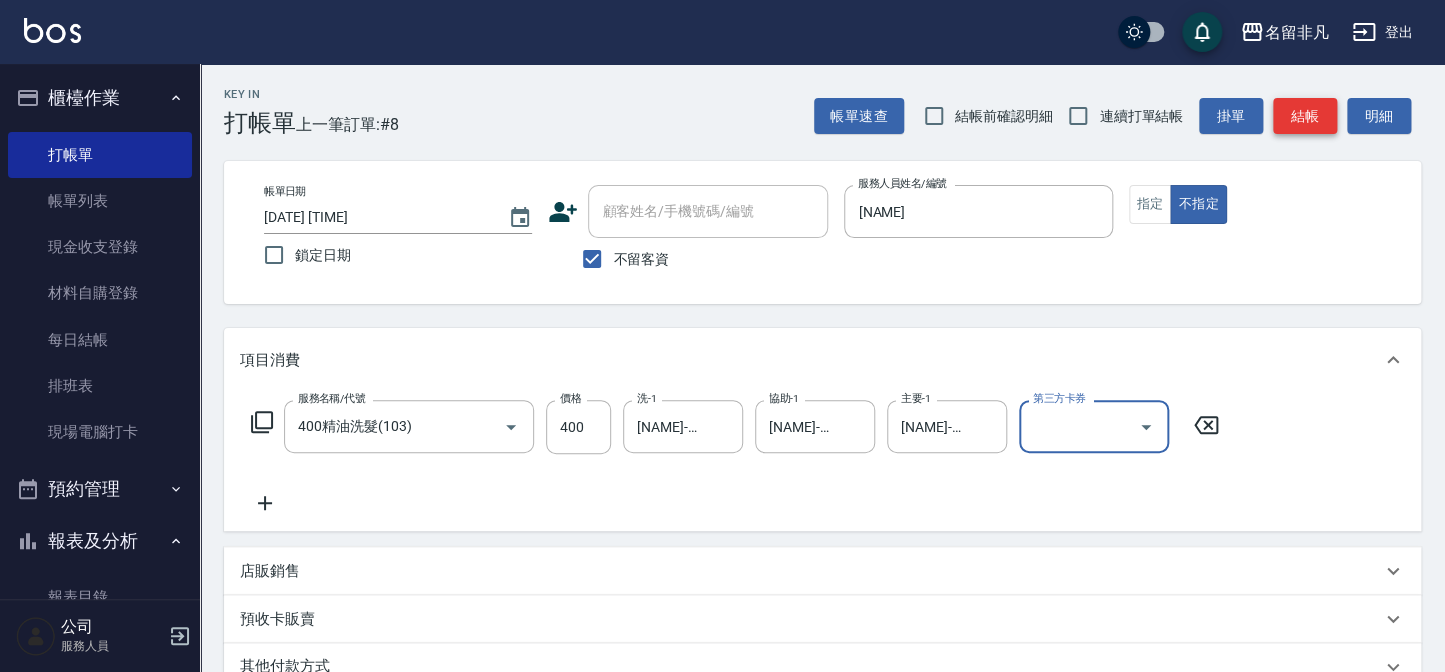 click on "結帳" at bounding box center [1305, 116] 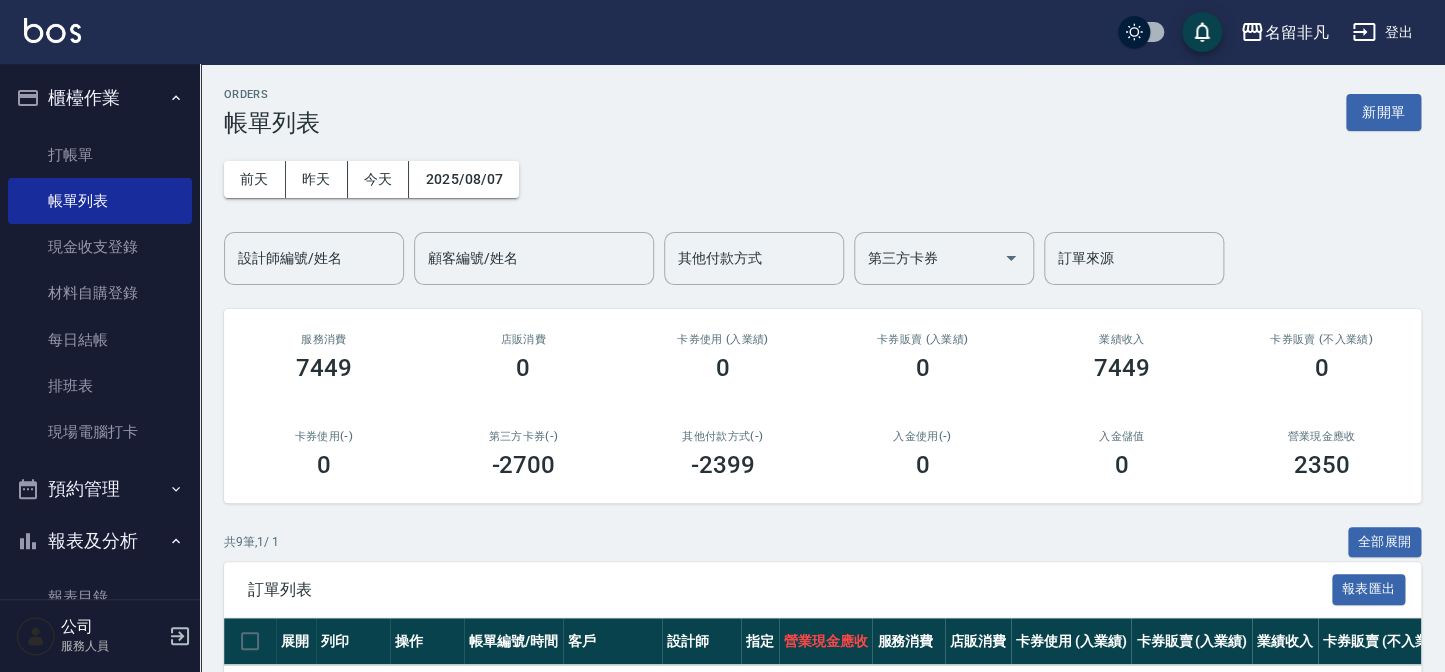 drag, startPoint x: 49, startPoint y: 69, endPoint x: 61, endPoint y: 80, distance: 16.27882 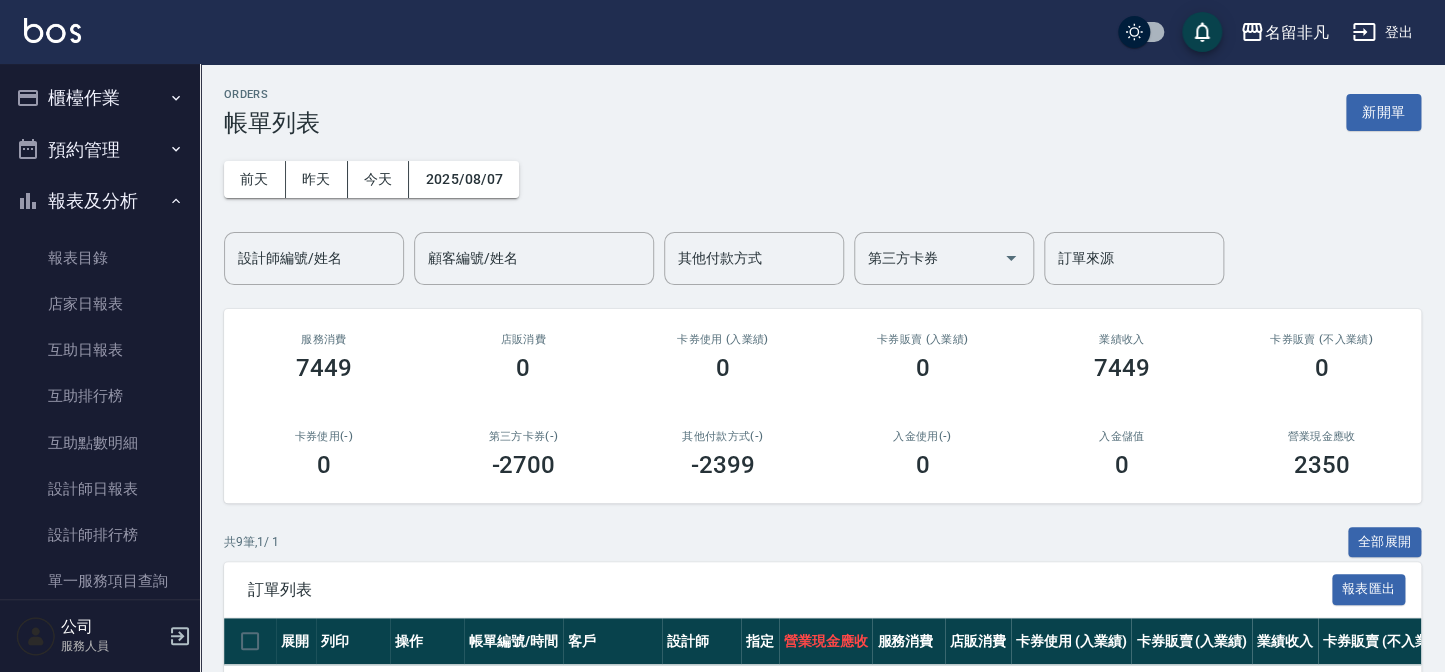 click on "報表及分析" at bounding box center [100, 201] 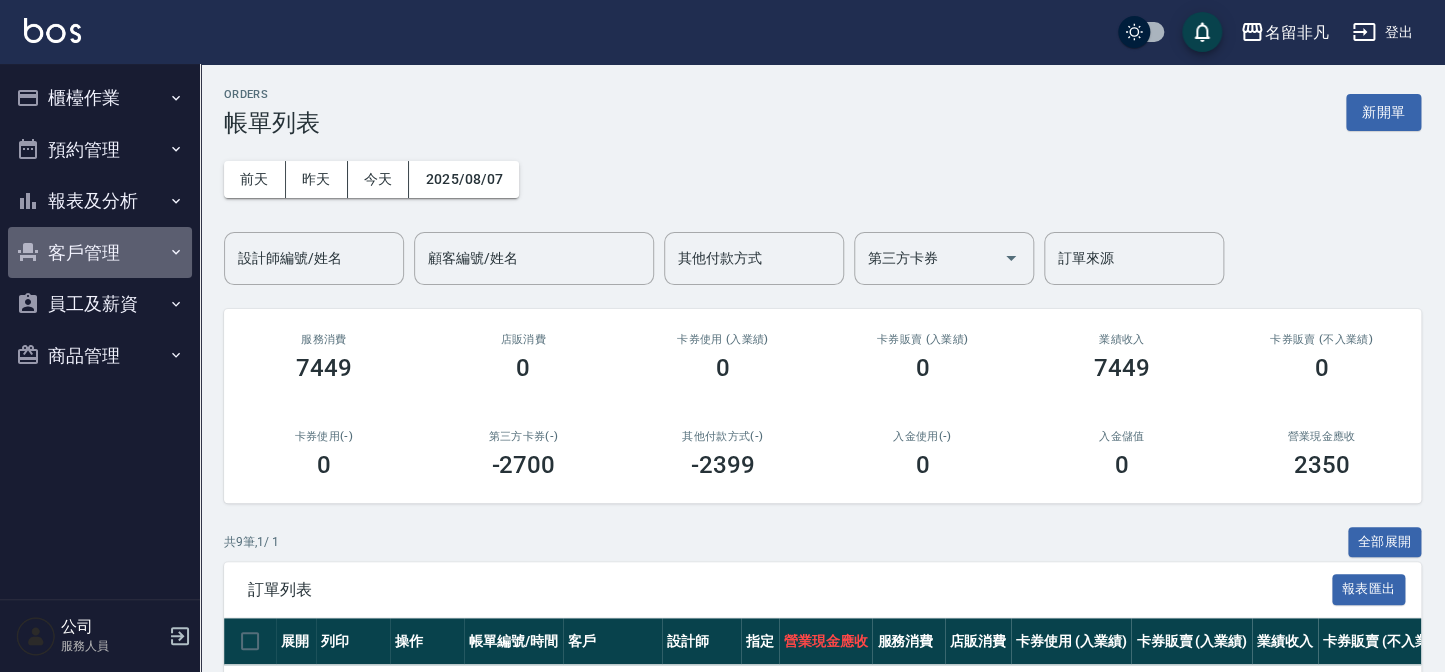 click on "客戶管理" at bounding box center (100, 253) 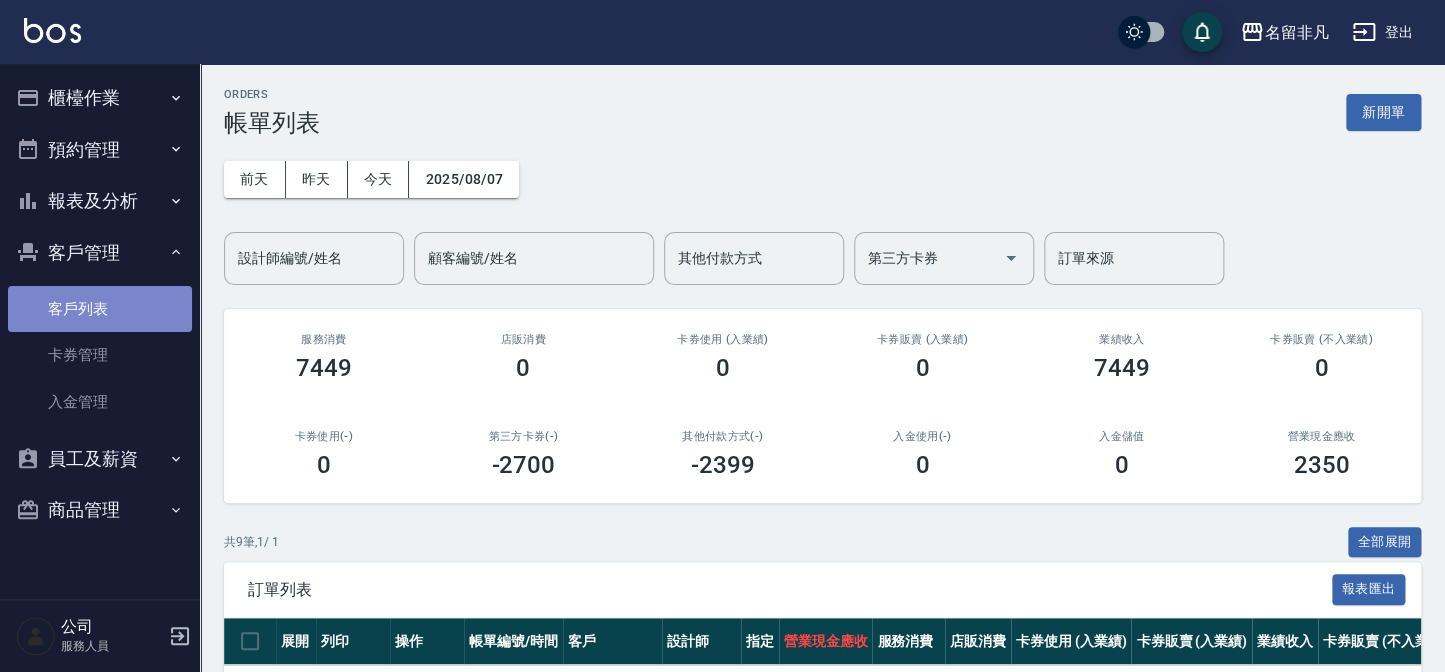 click on "客戶列表" at bounding box center (100, 309) 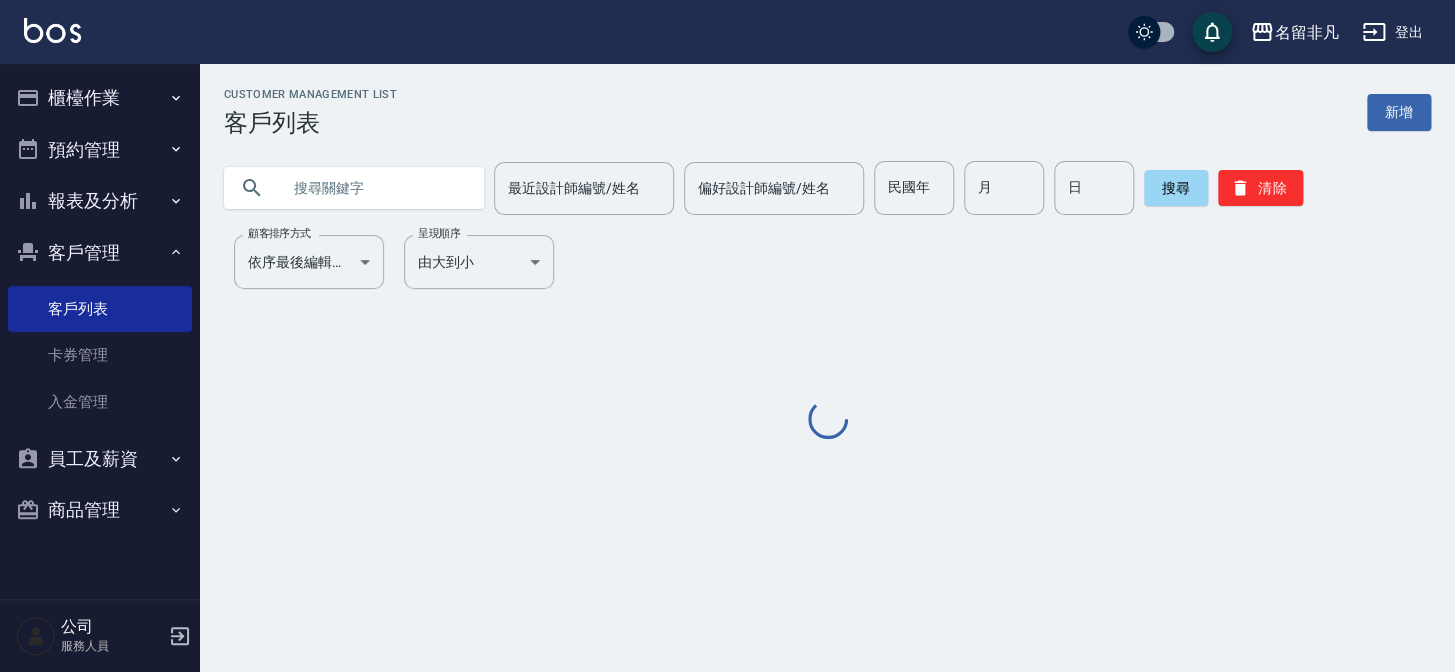 click at bounding box center (374, 188) 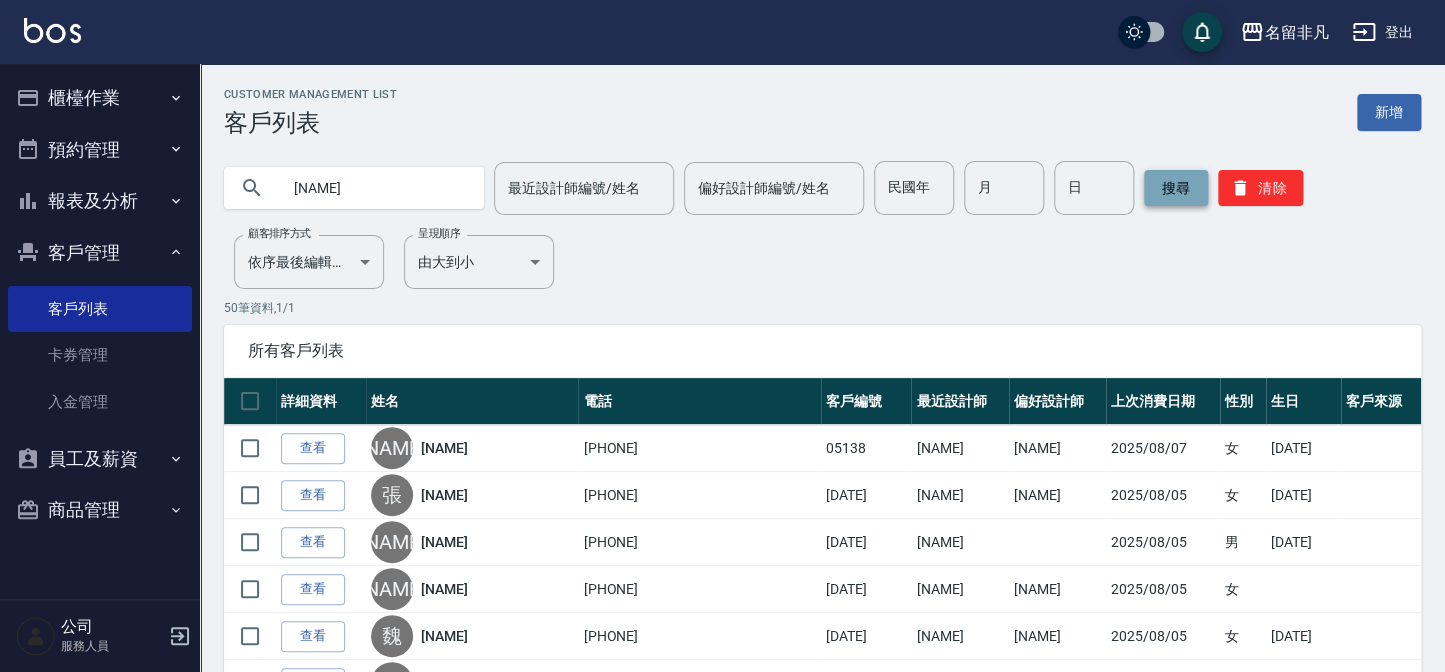 type on "[NAME]" 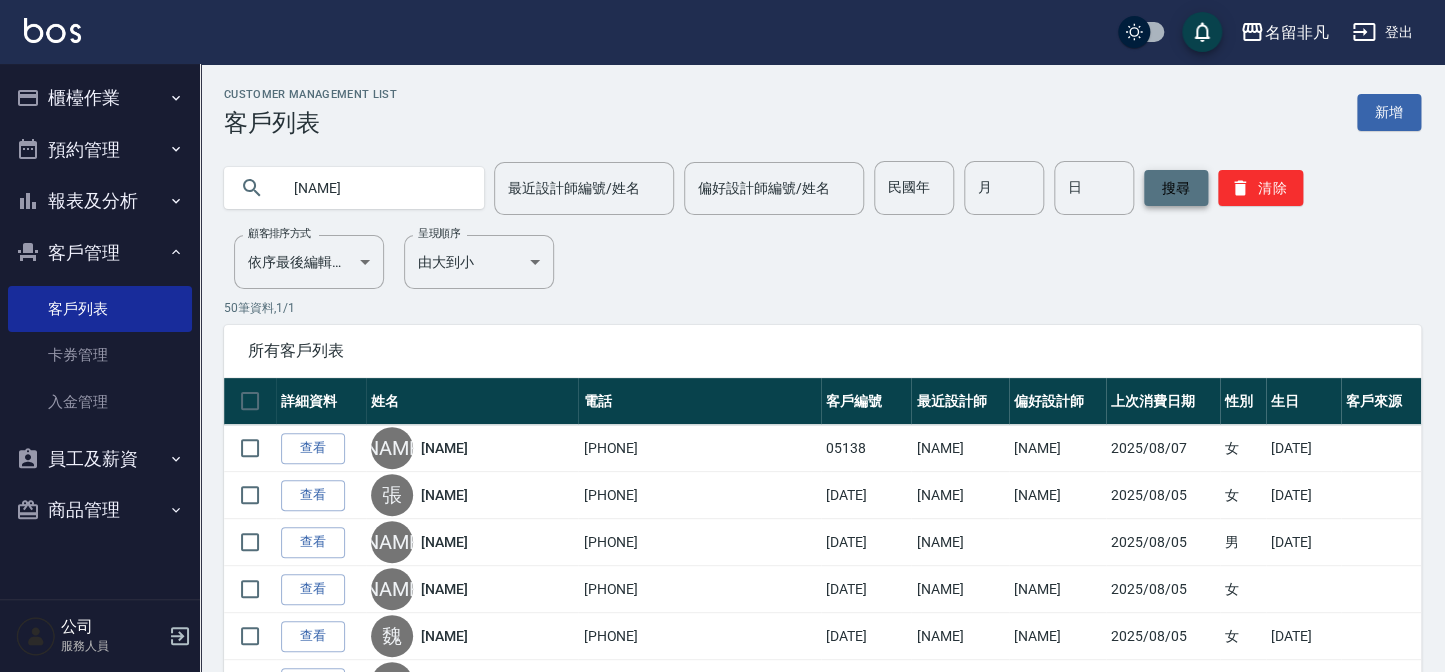 click on "搜尋" at bounding box center [1176, 188] 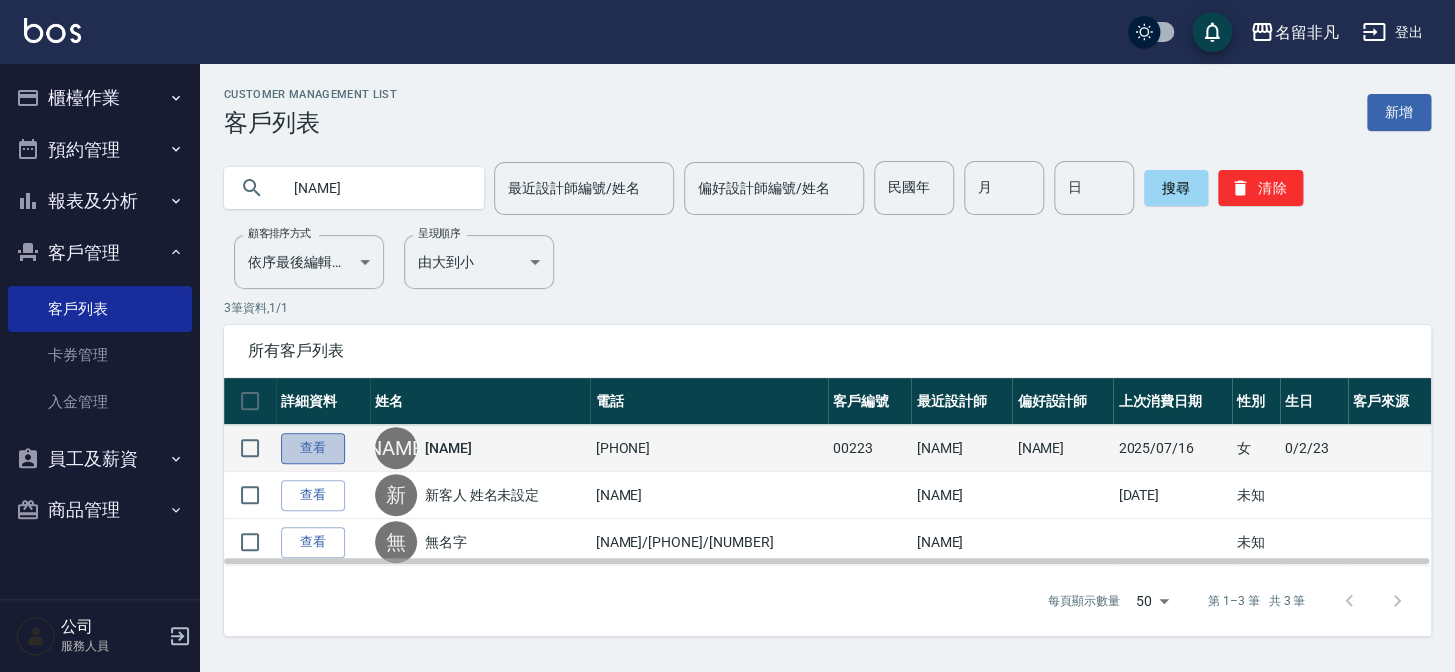 click on "查看" at bounding box center [313, 448] 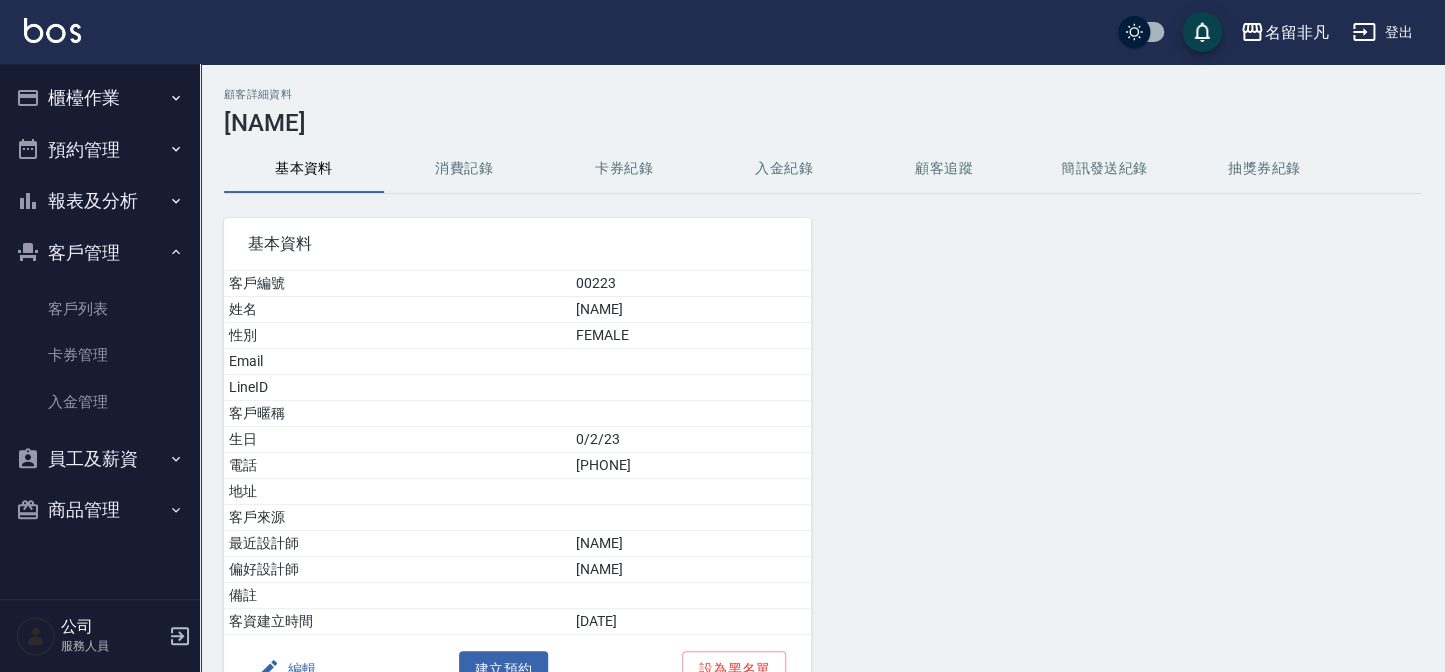 click on "消費記錄" at bounding box center [464, 169] 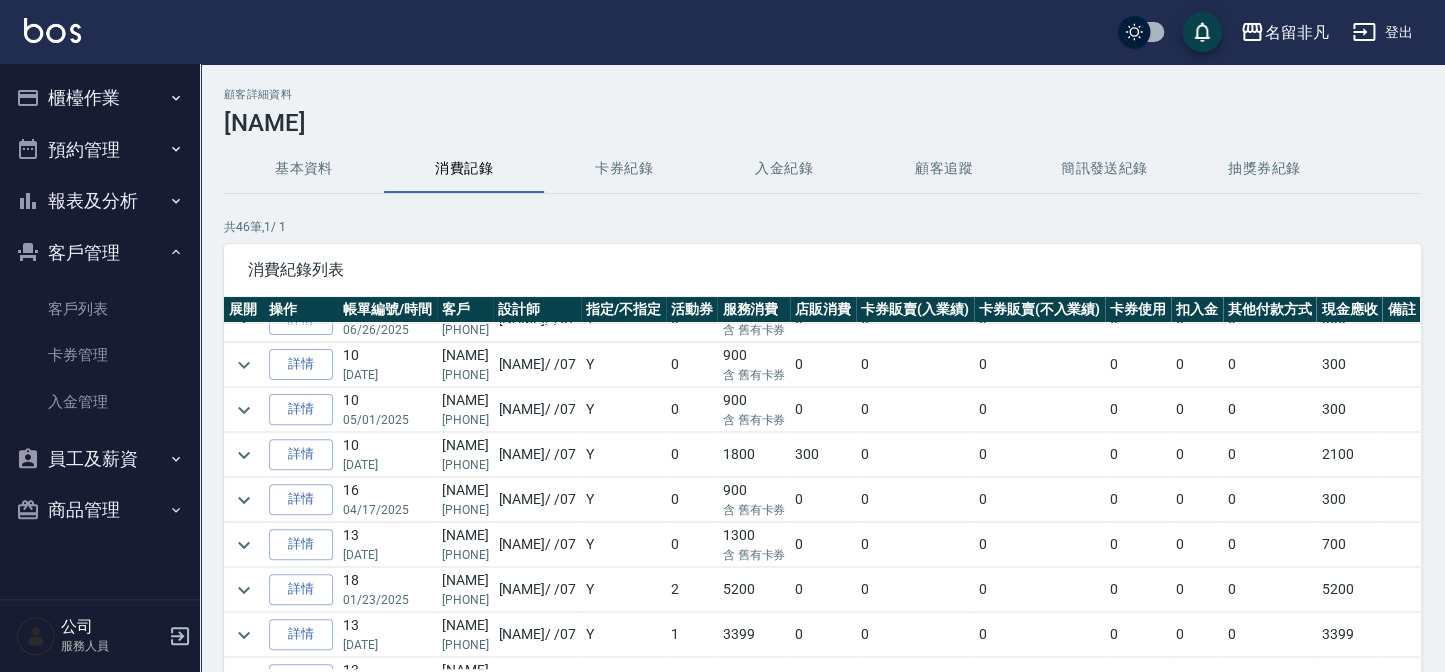 scroll, scrollTop: 90, scrollLeft: 0, axis: vertical 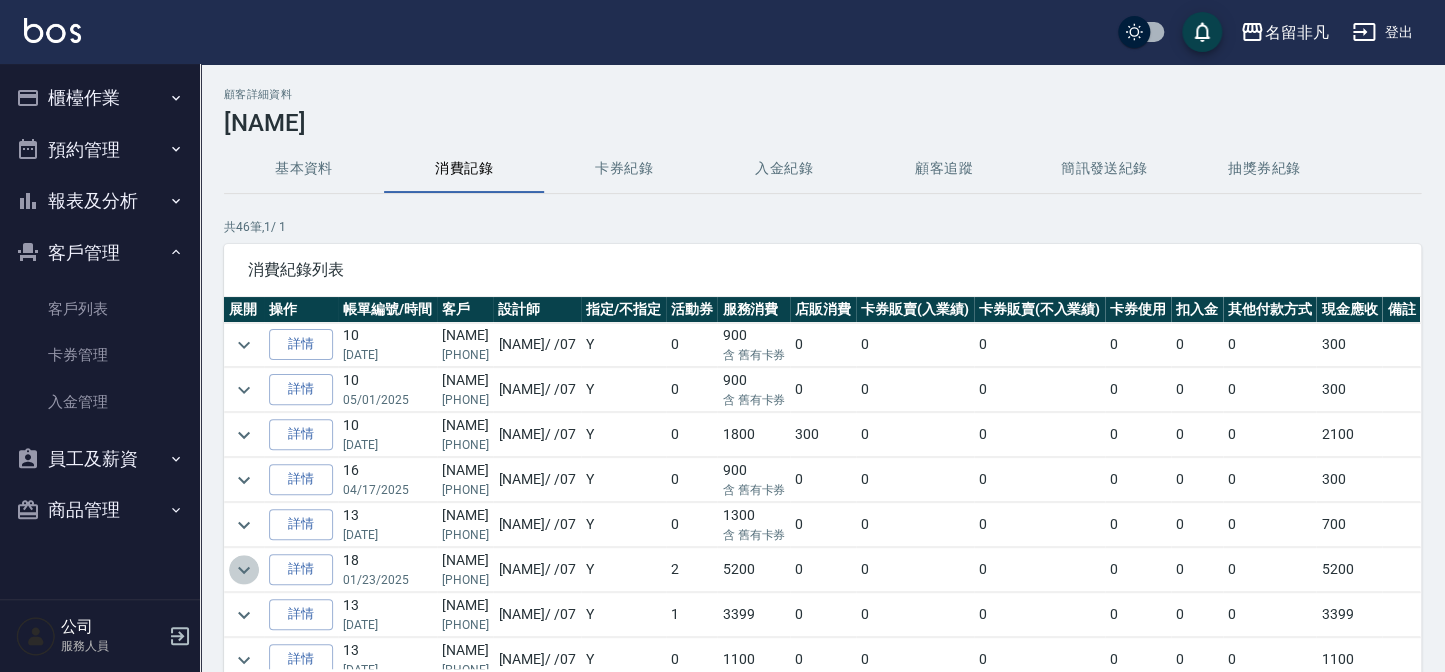 click 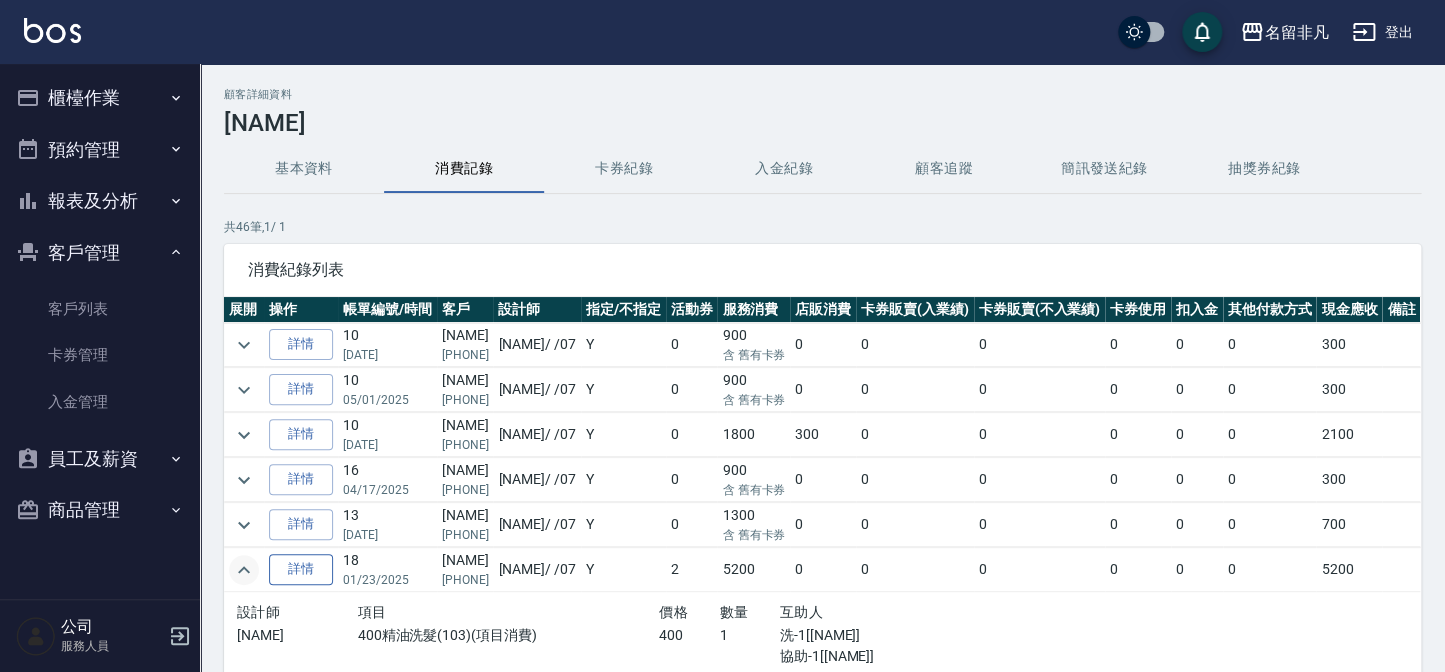 scroll, scrollTop: 181, scrollLeft: 0, axis: vertical 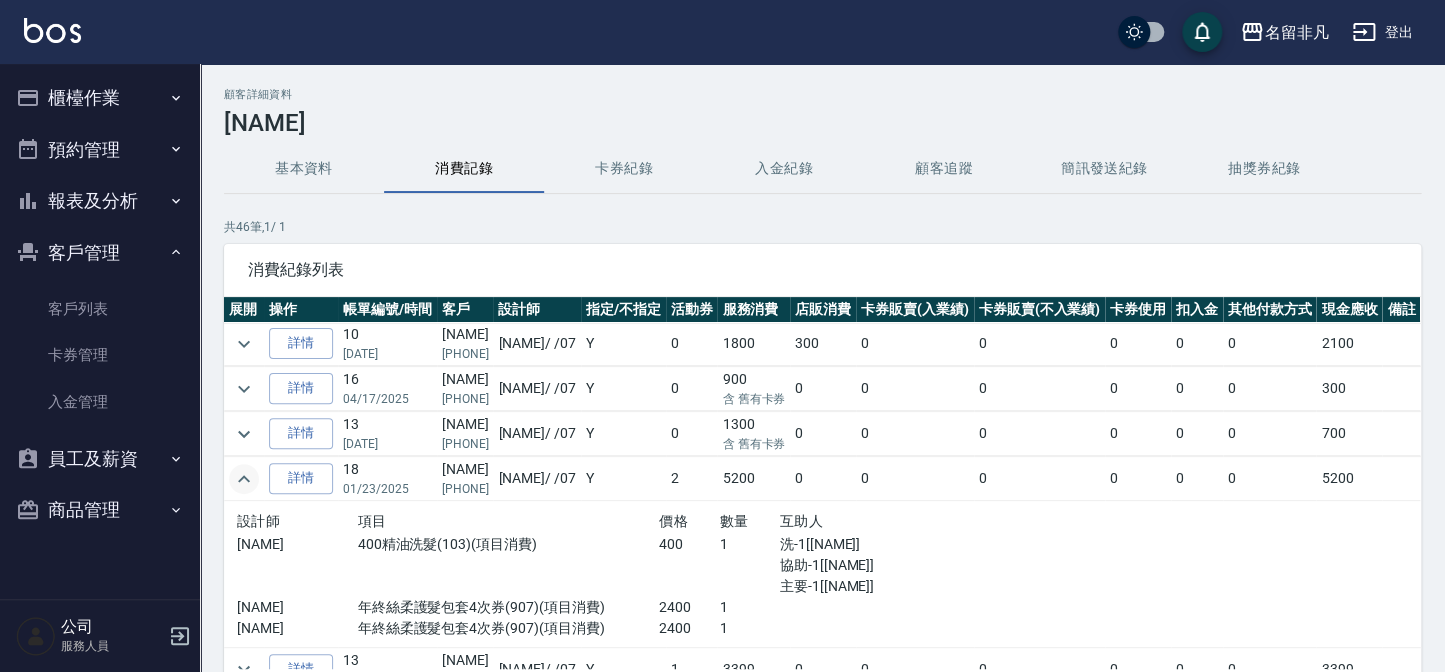 click 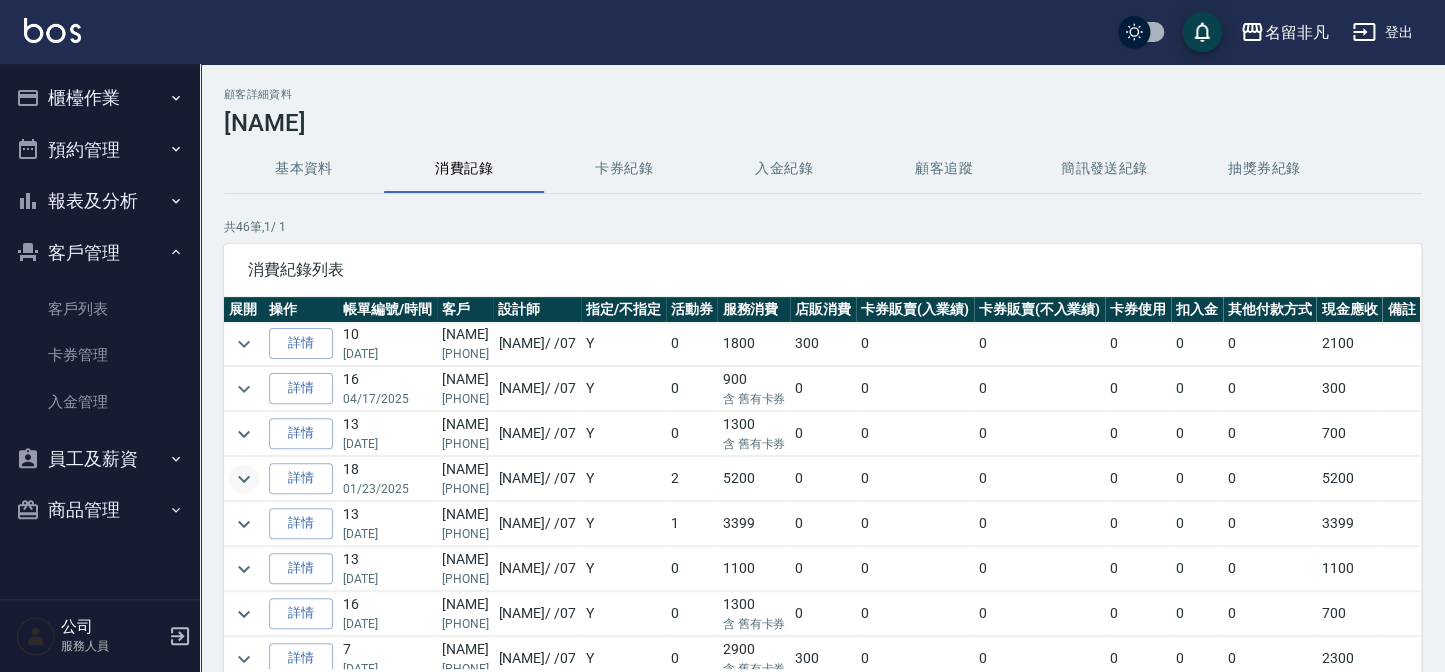 scroll, scrollTop: 272, scrollLeft: 0, axis: vertical 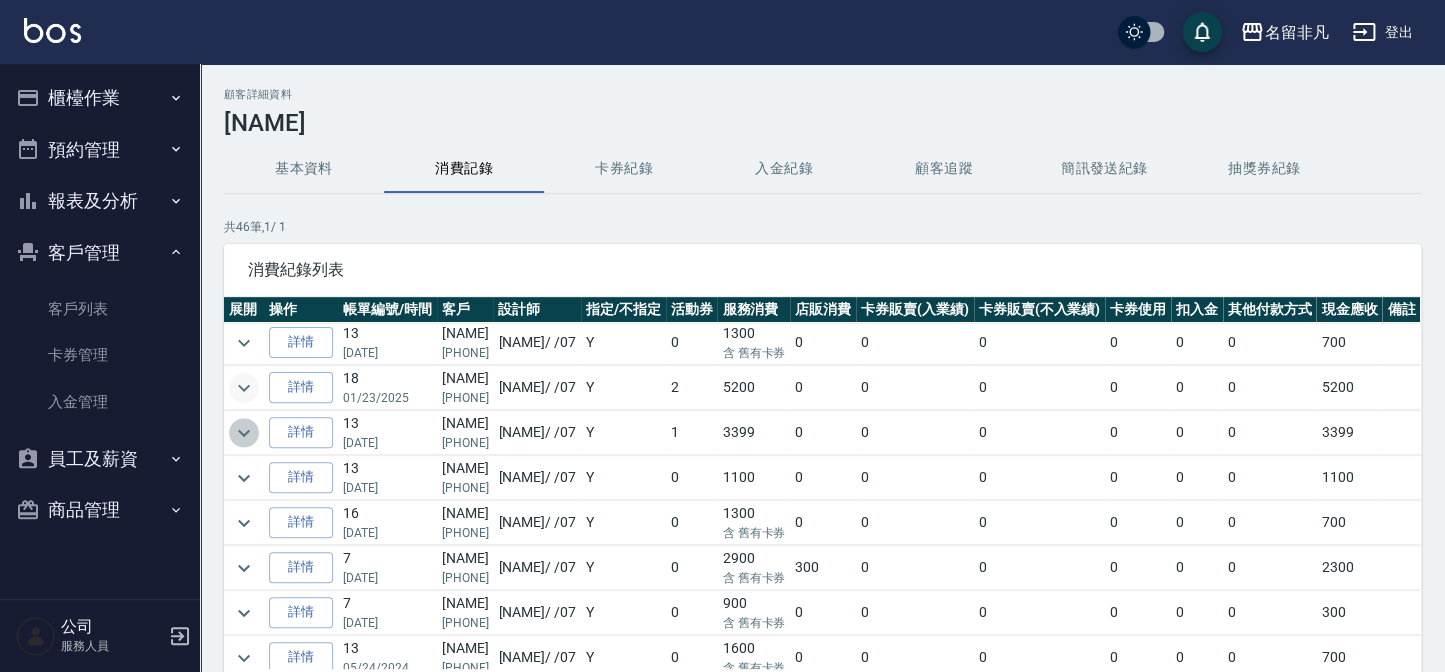 click 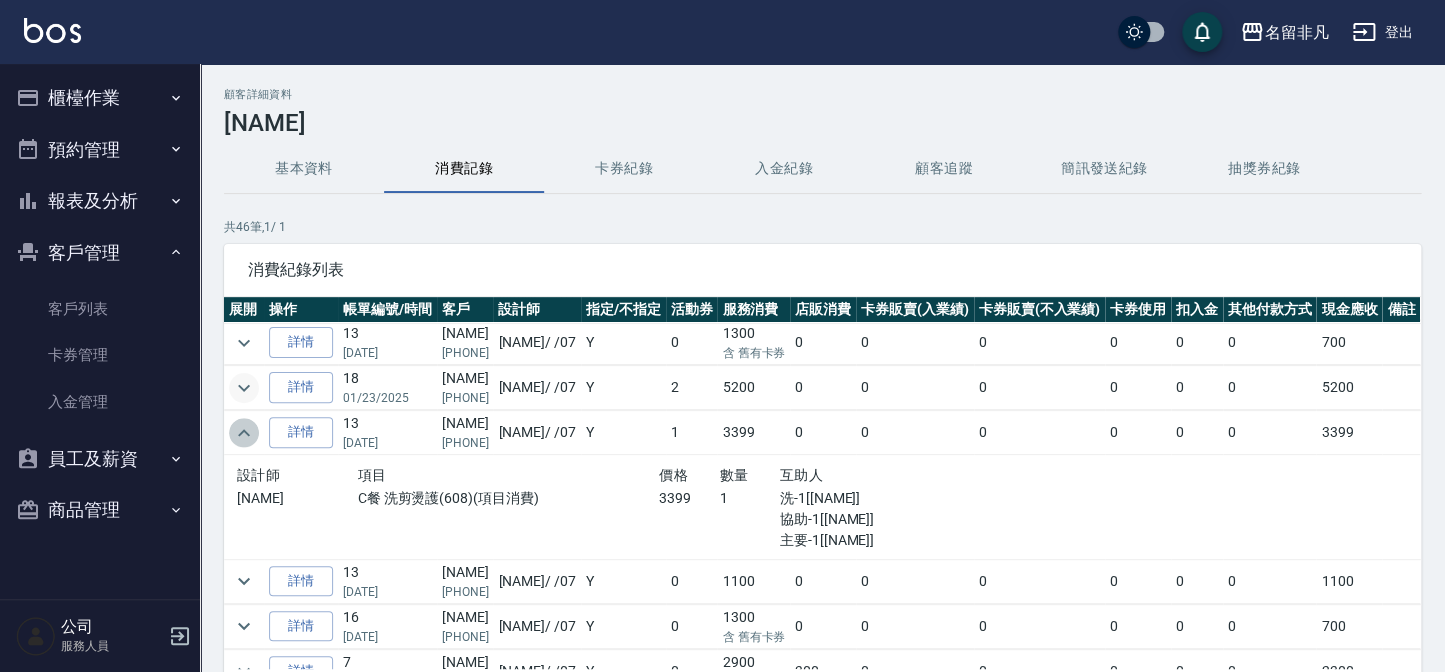 click 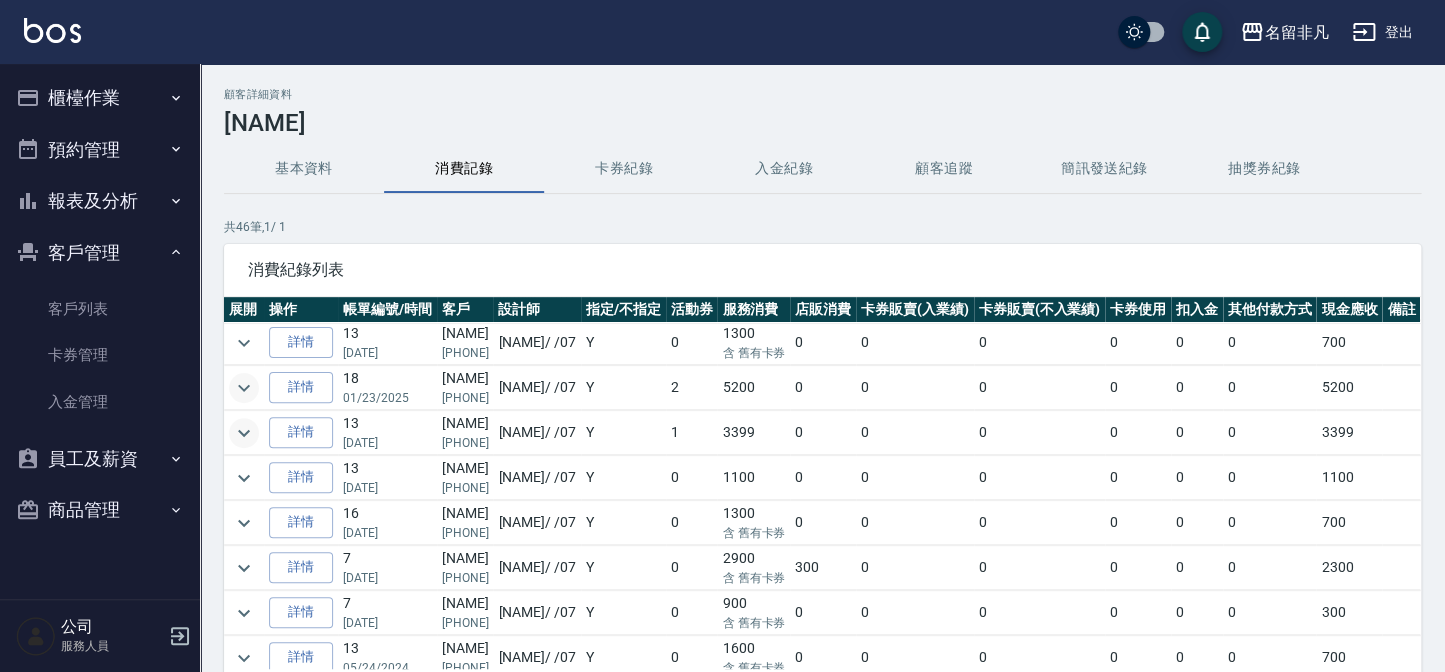 scroll, scrollTop: 363, scrollLeft: 0, axis: vertical 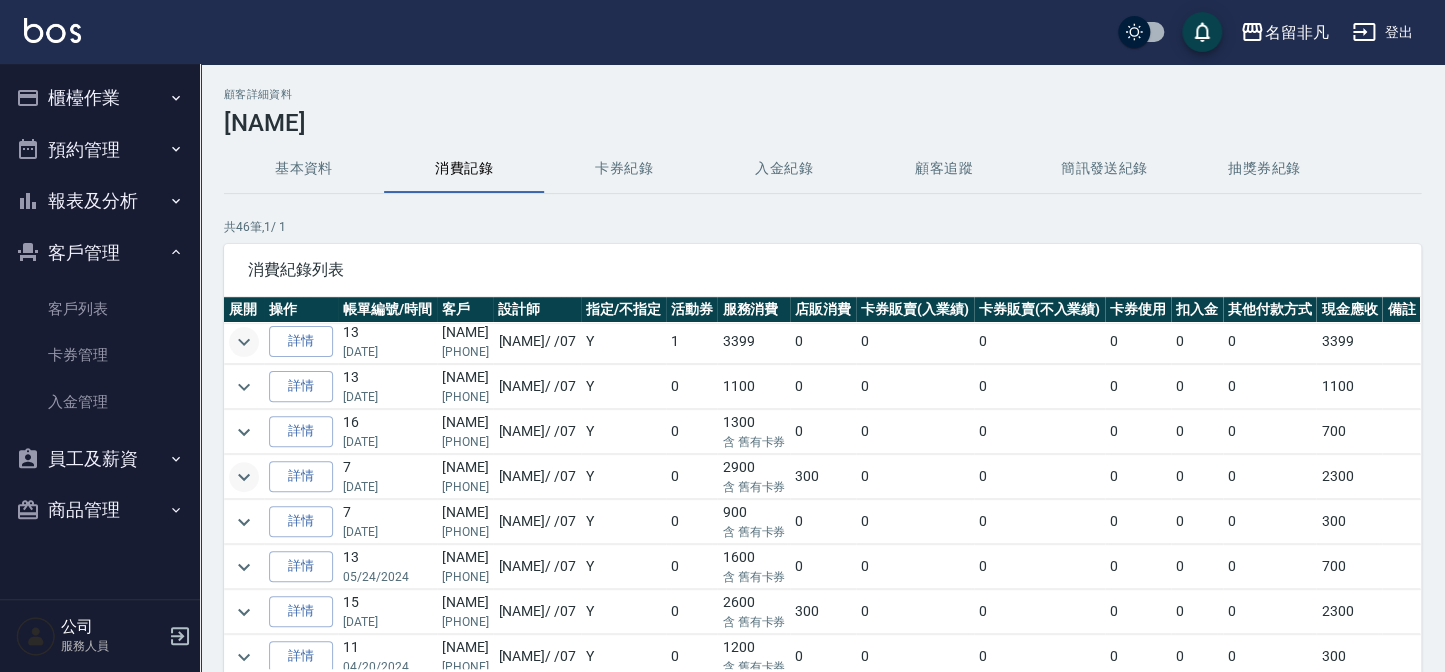 click 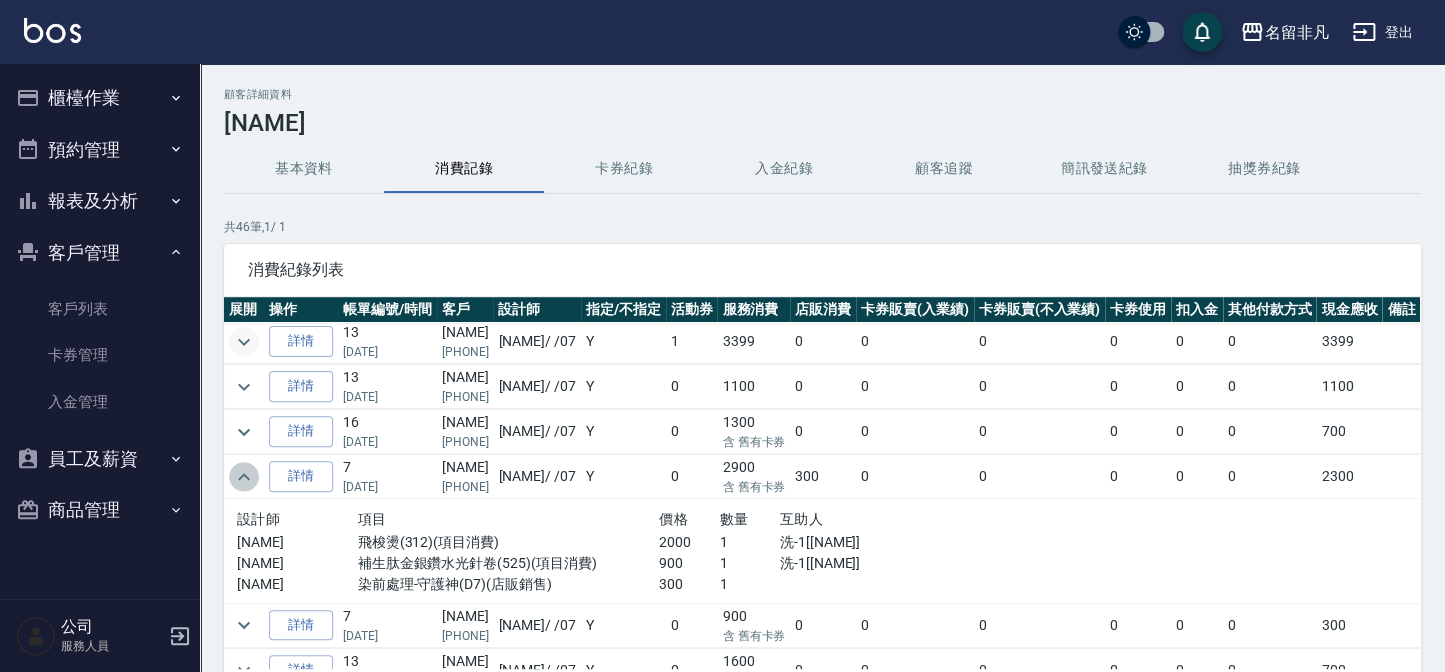 click 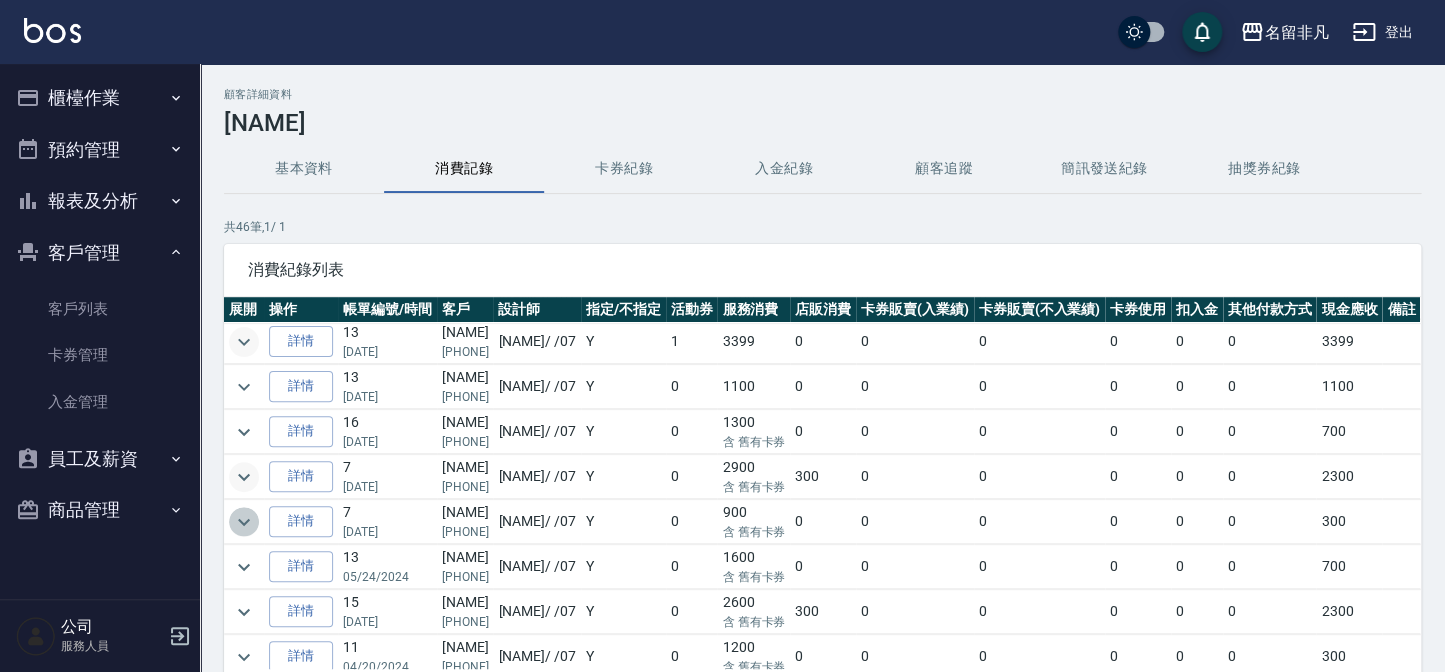 click at bounding box center [244, 522] 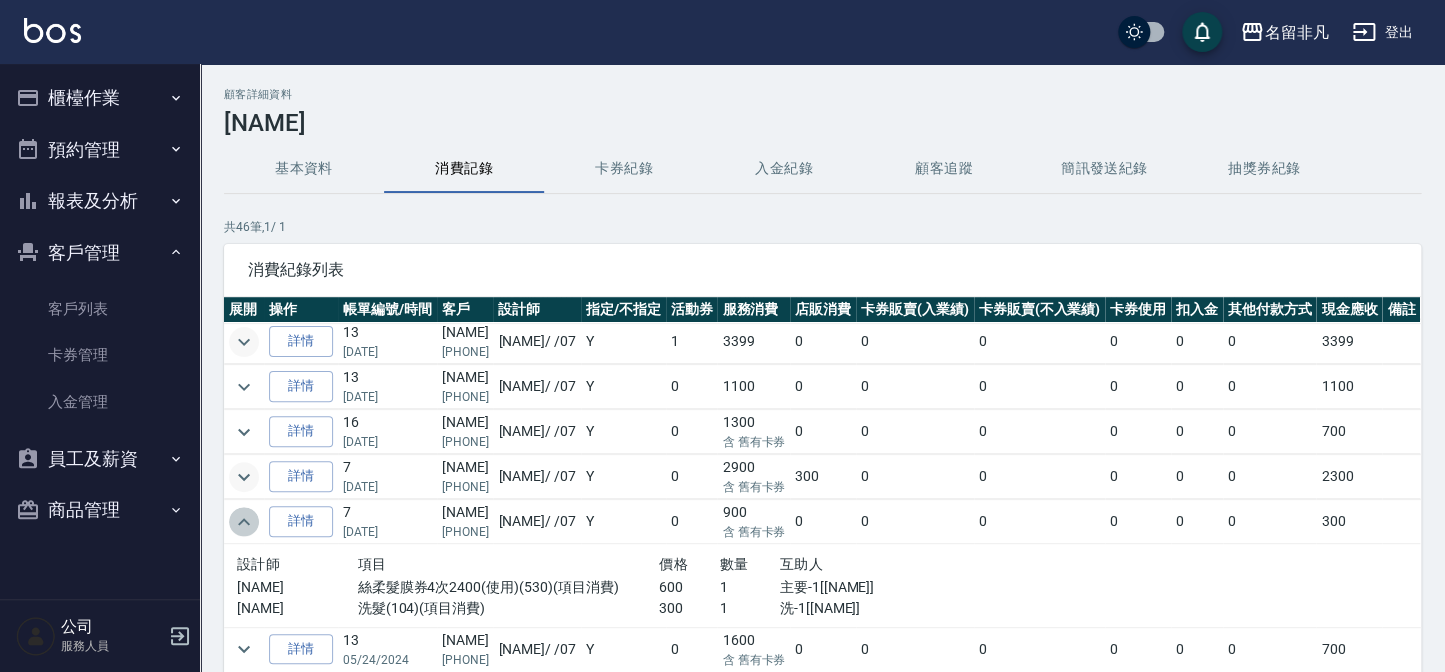 click at bounding box center (244, 522) 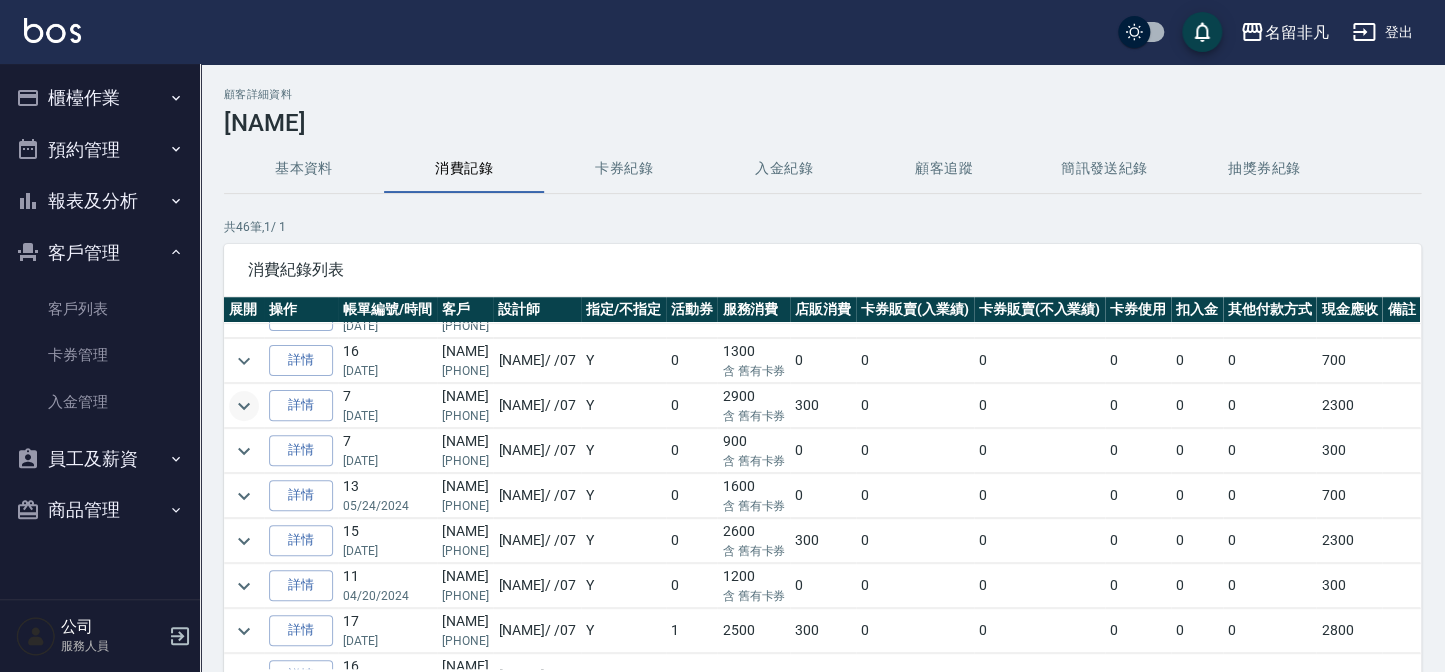 scroll, scrollTop: 454, scrollLeft: 0, axis: vertical 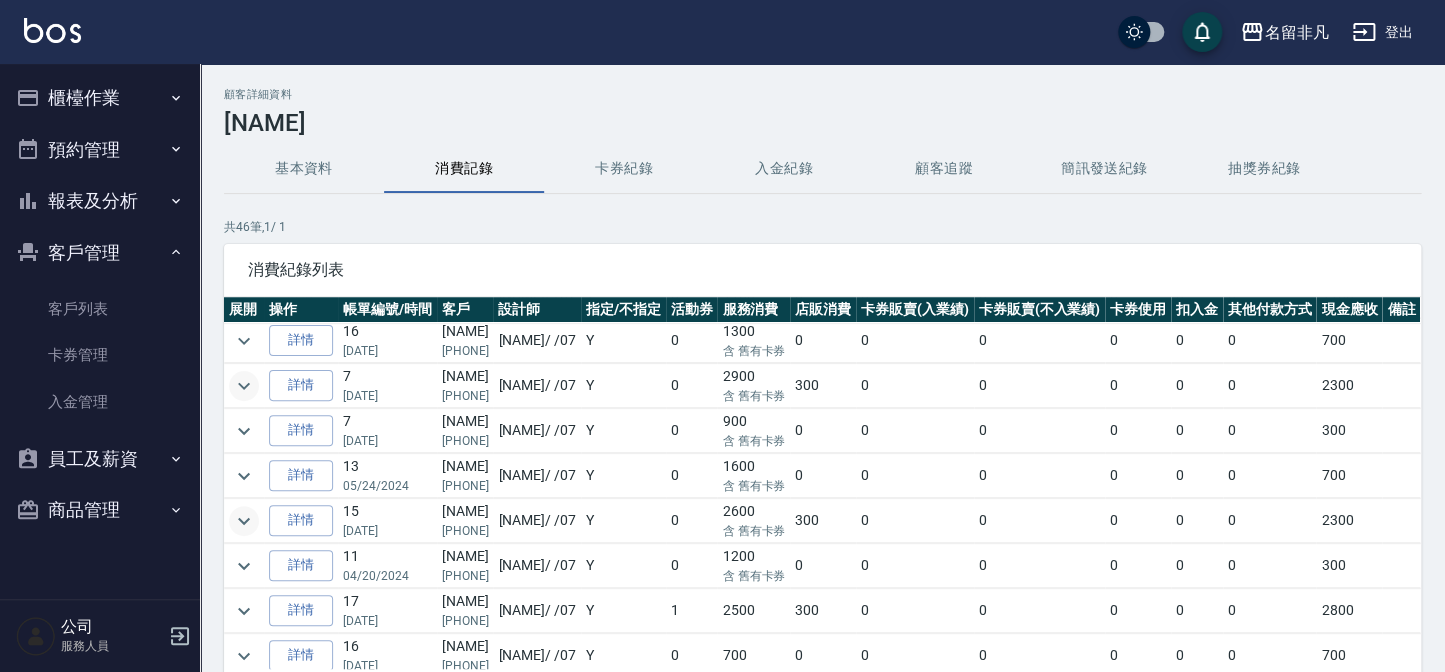 click 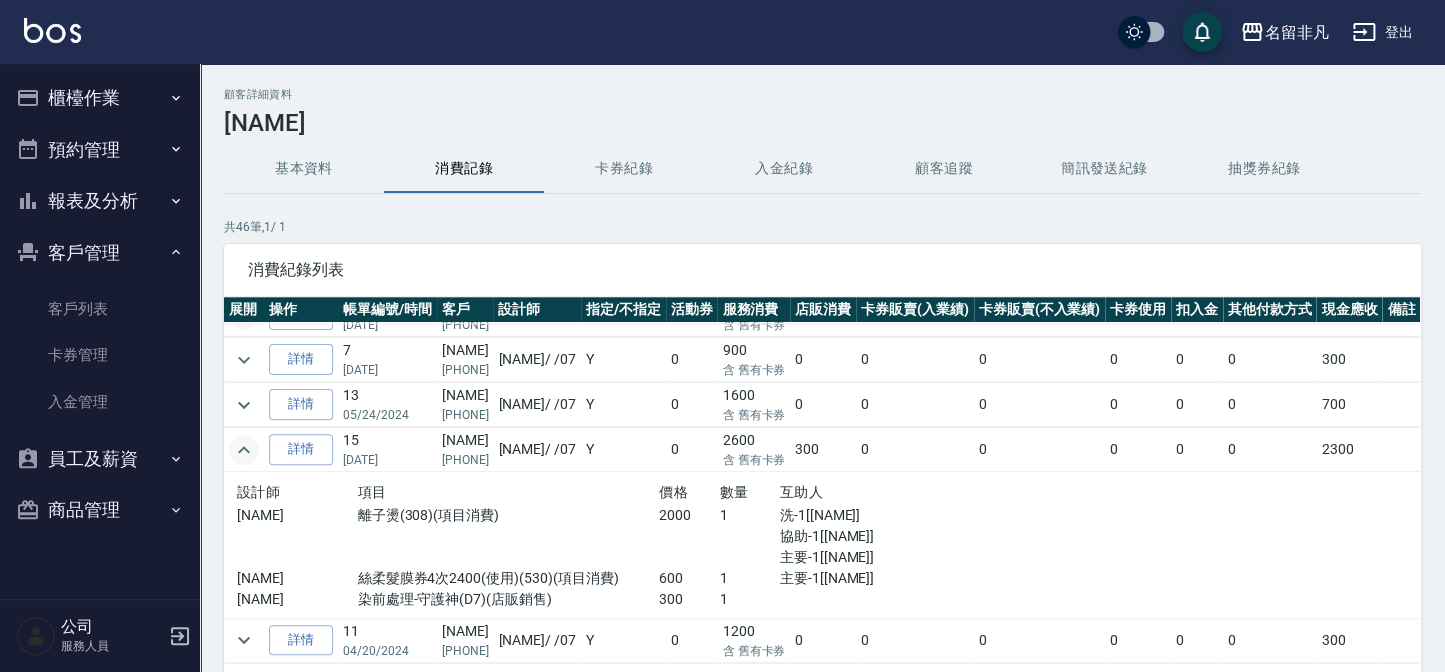 scroll, scrollTop: 545, scrollLeft: 0, axis: vertical 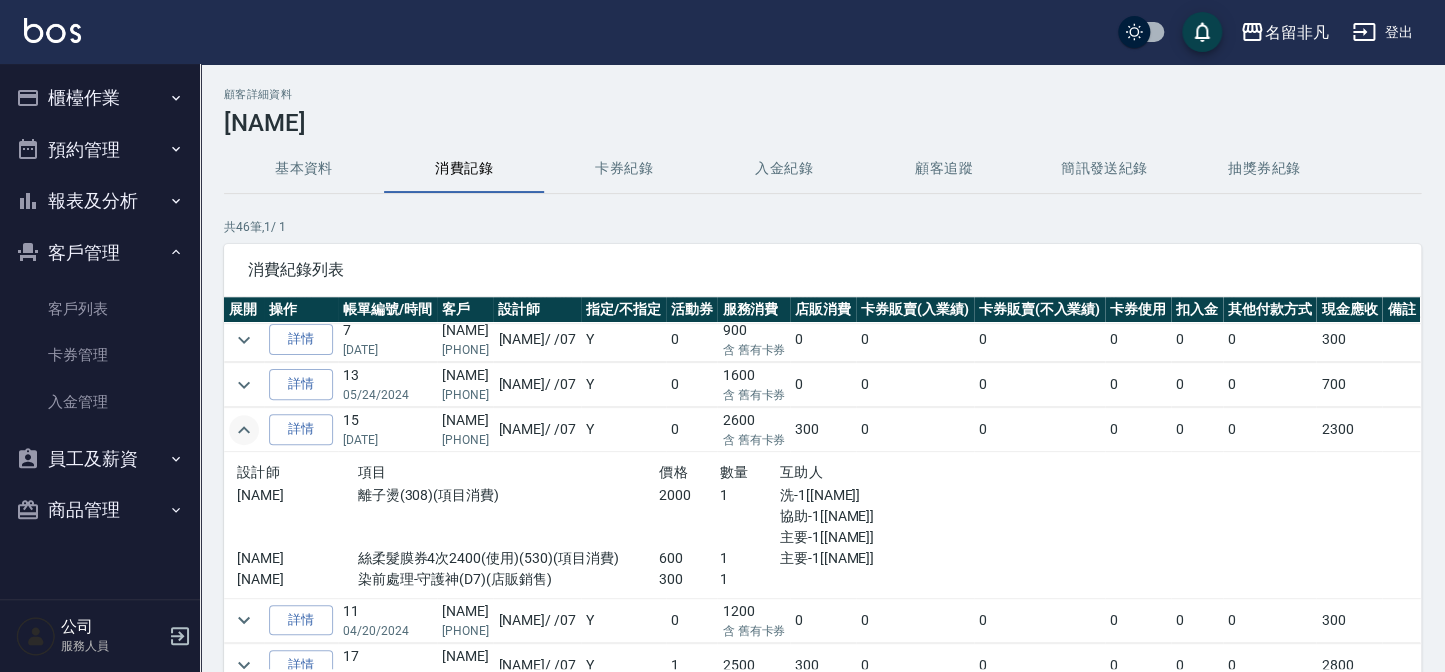 click 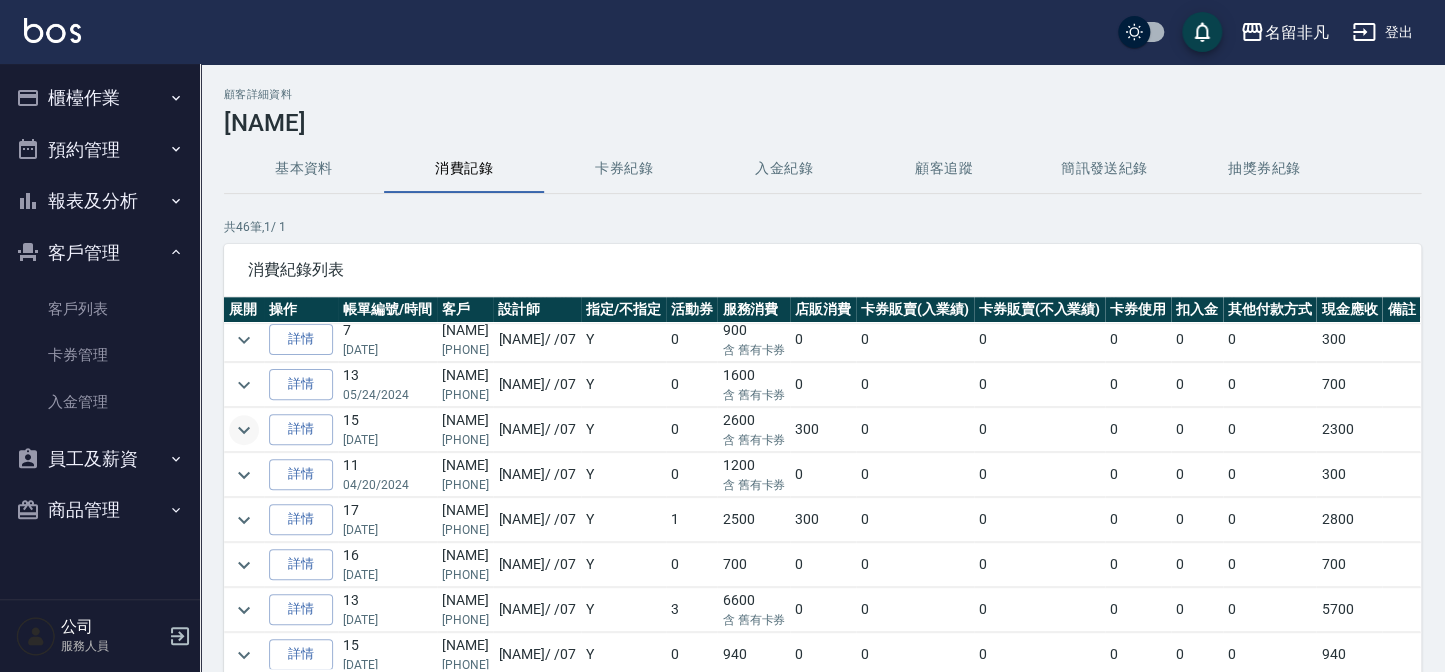 scroll, scrollTop: 636, scrollLeft: 0, axis: vertical 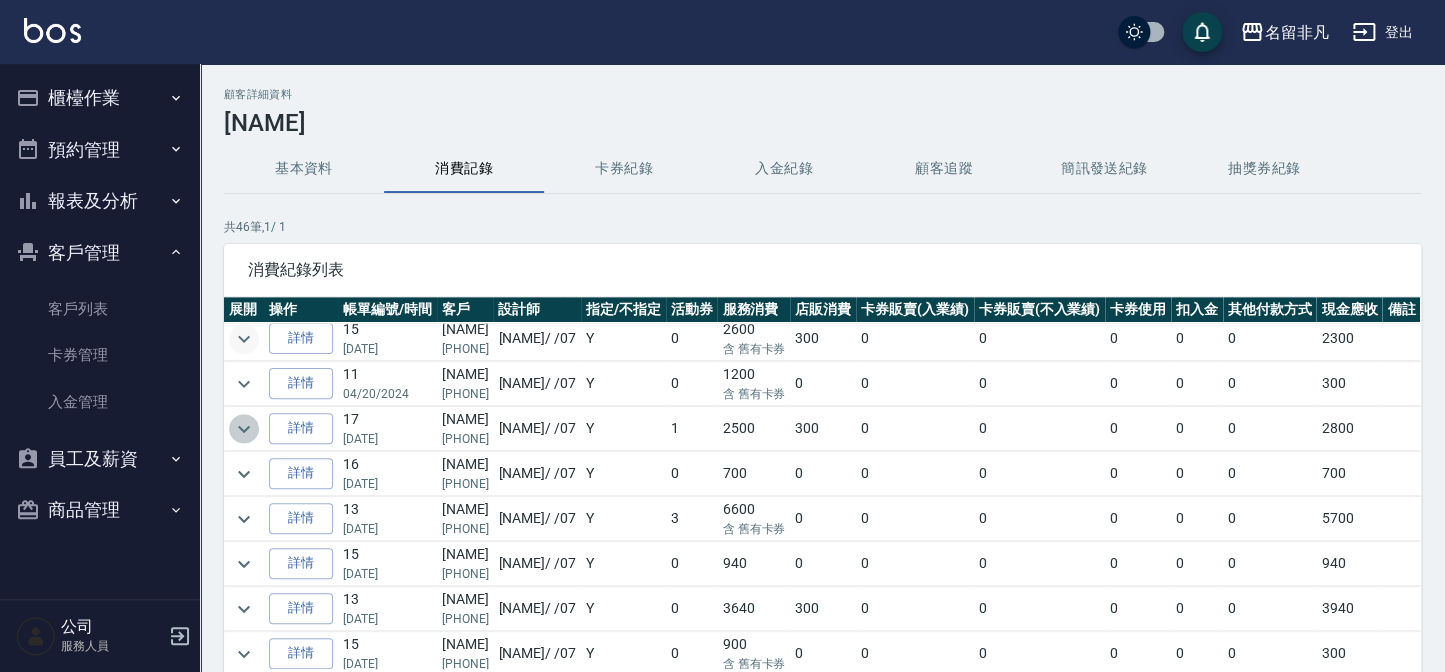 click 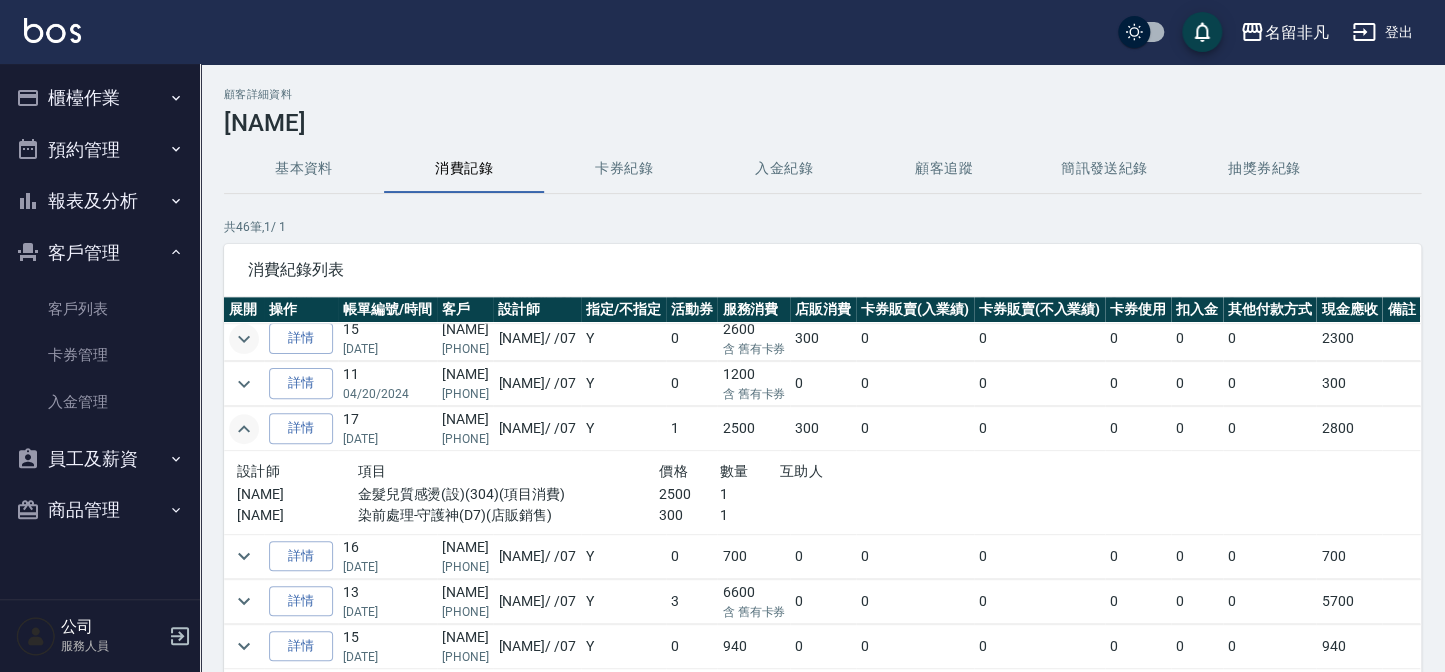 click 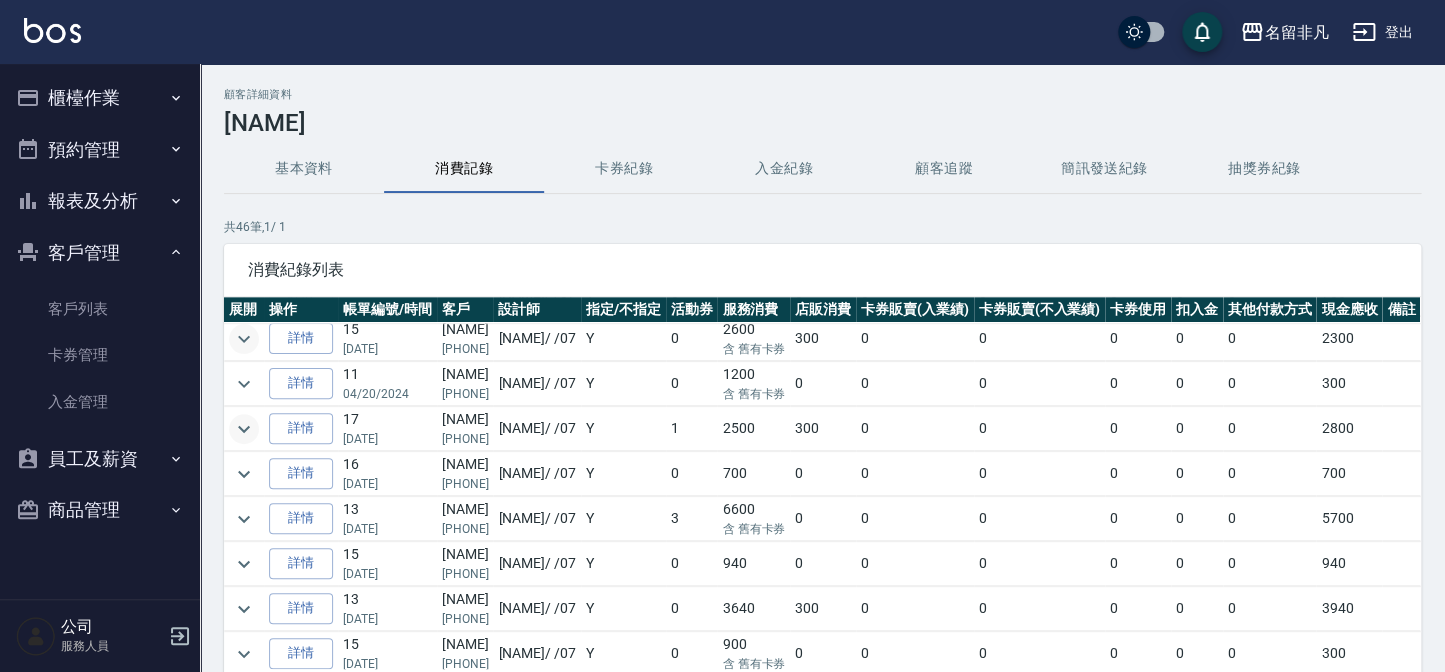 click on "客戶管理" at bounding box center (100, 253) 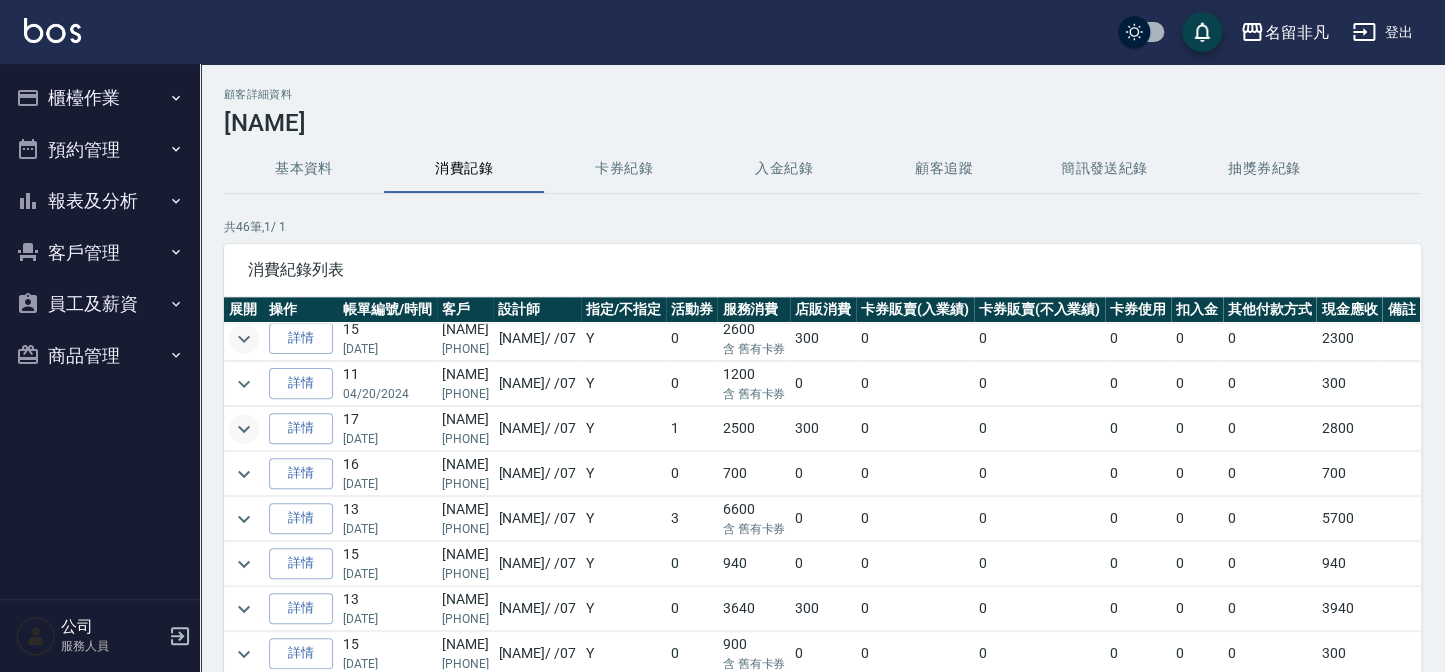 click on "櫃檯作業" at bounding box center (100, 98) 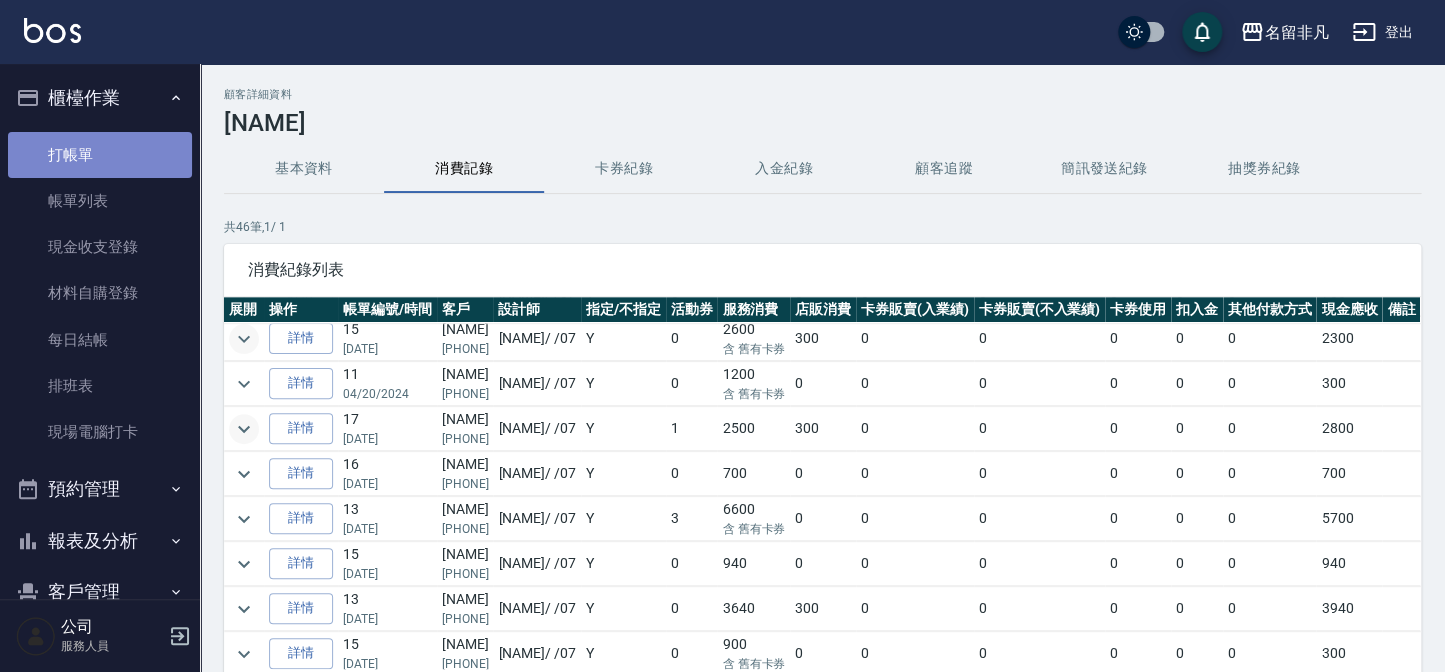 click on "打帳單" at bounding box center (100, 155) 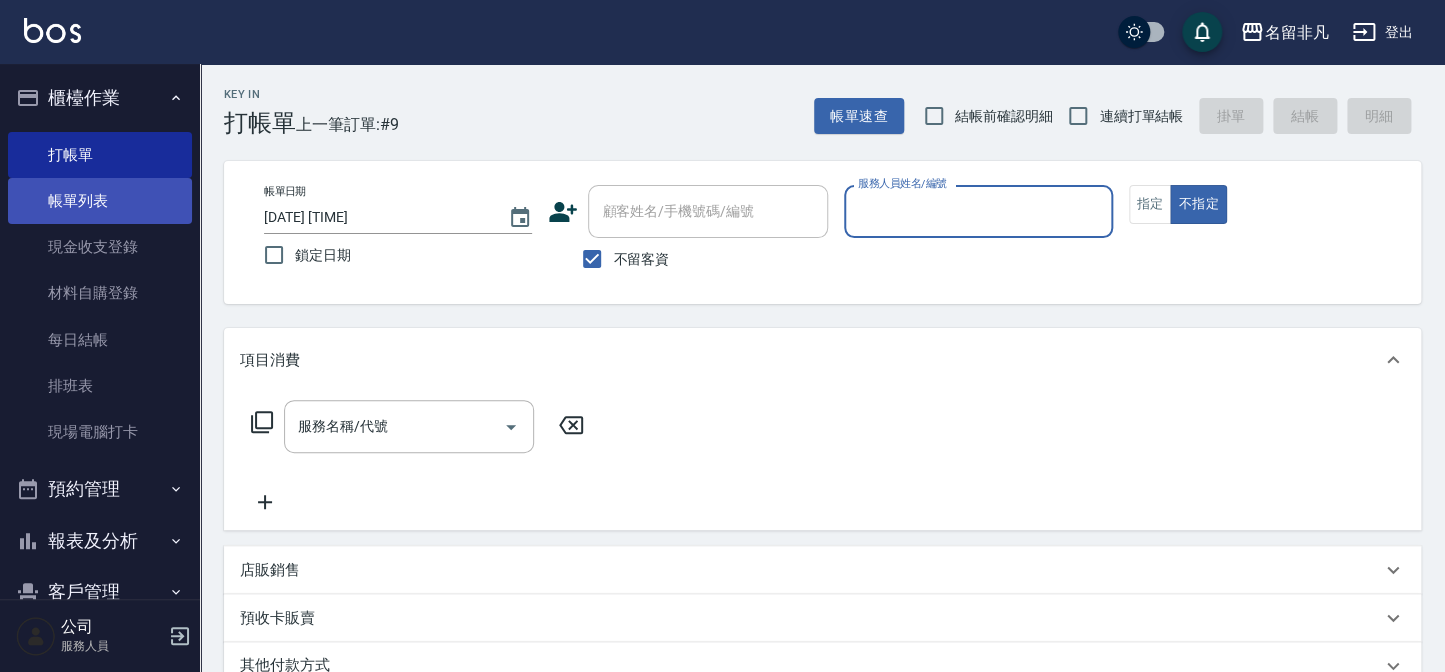 click on "帳單列表" at bounding box center (100, 201) 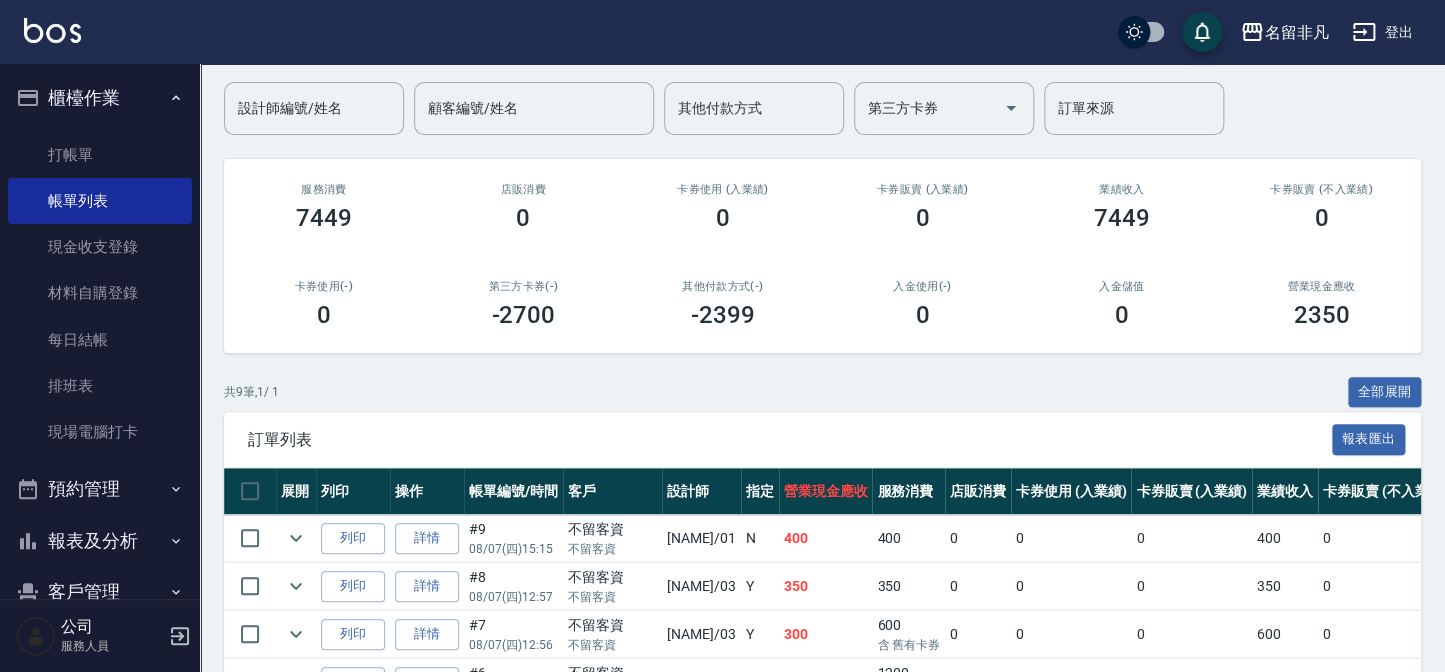 scroll, scrollTop: 181, scrollLeft: 0, axis: vertical 